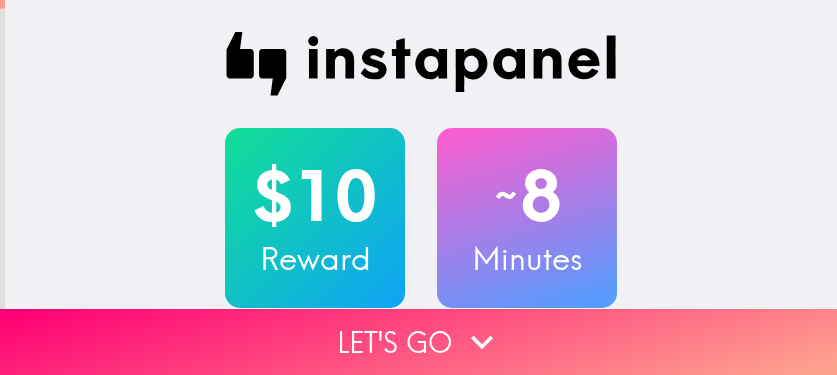 scroll, scrollTop: 0, scrollLeft: 0, axis: both 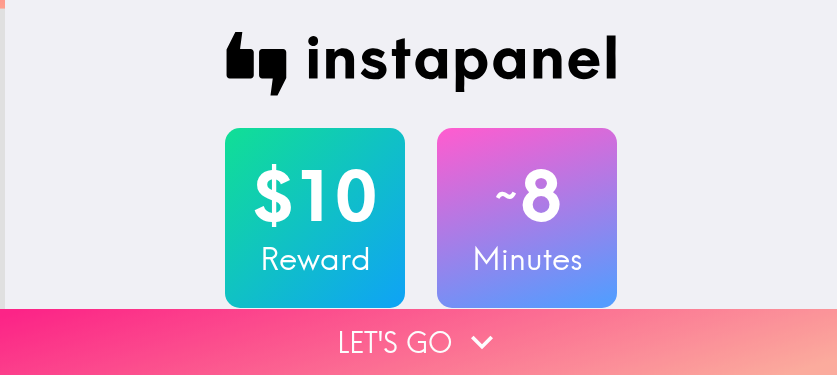 click on "Let's go" at bounding box center (418, 342) 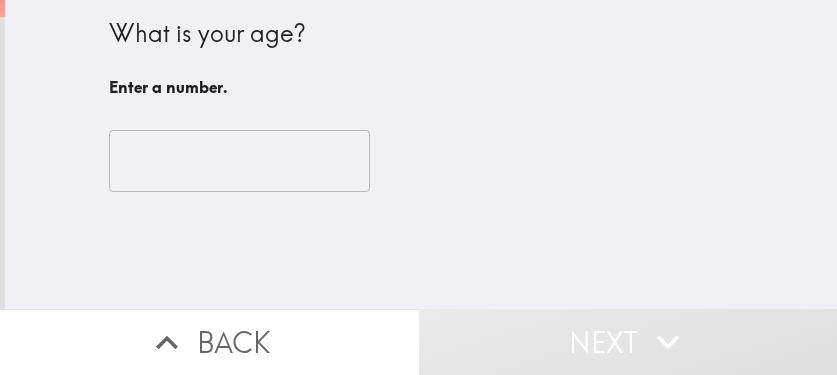 click on "​" at bounding box center (421, 161) 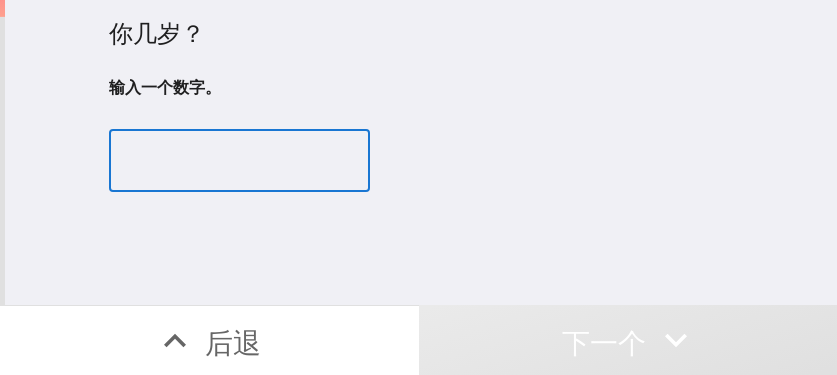 click at bounding box center [239, 161] 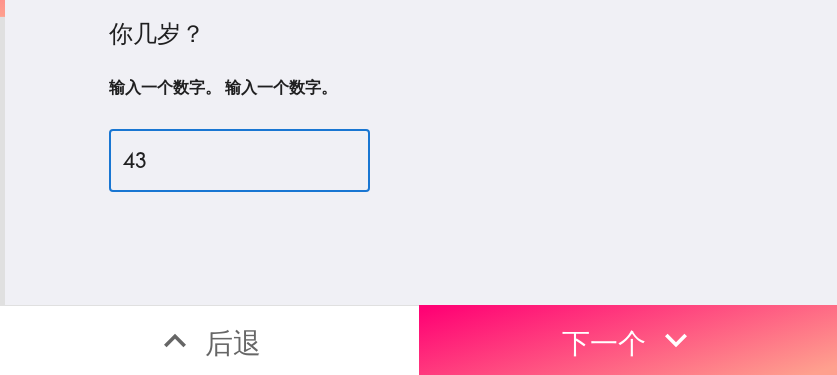type on "43" 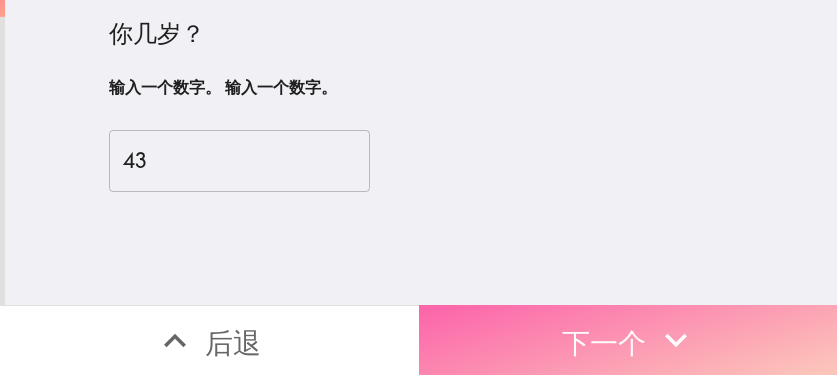 click on "下一个" at bounding box center [604, 342] 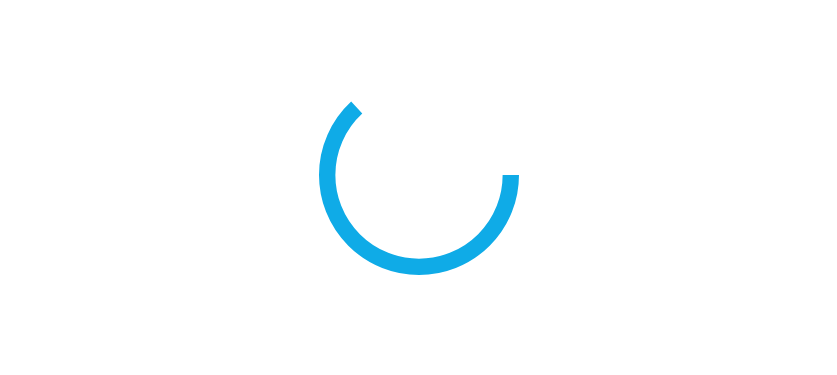 scroll, scrollTop: 0, scrollLeft: 0, axis: both 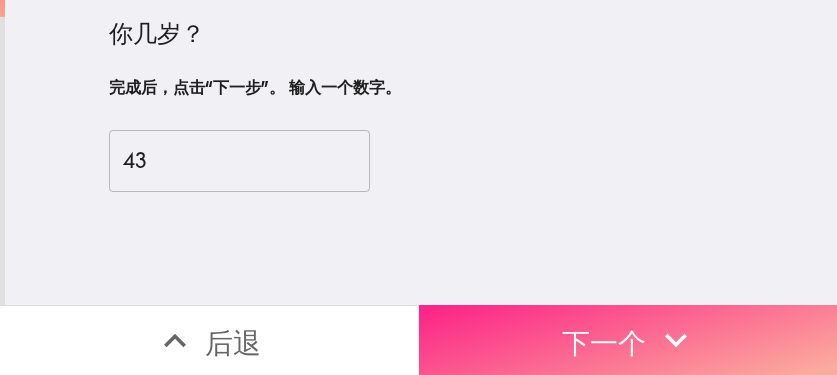 click 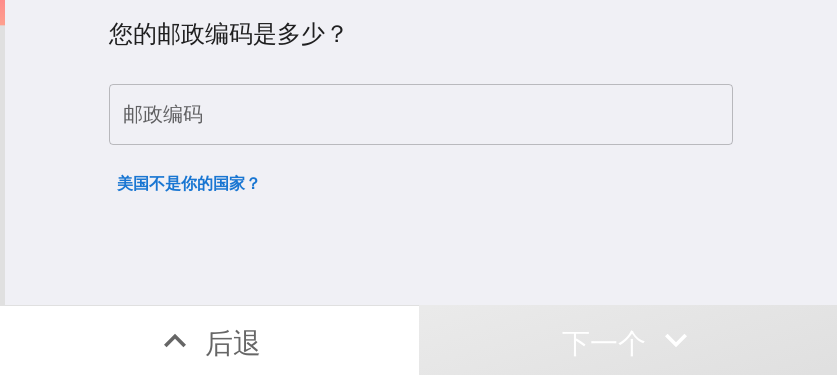 type 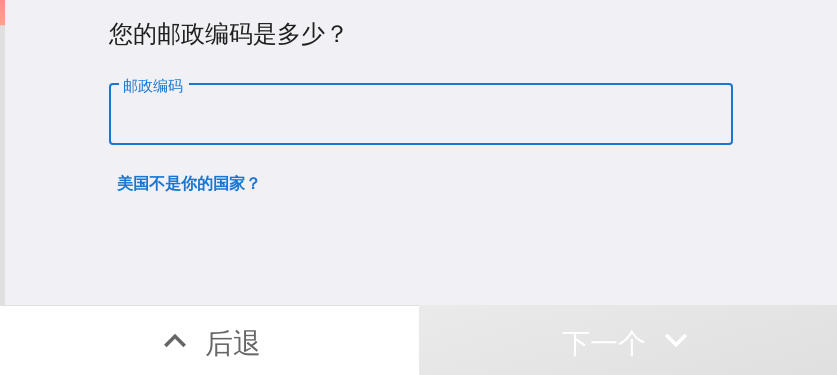paste on "11355" 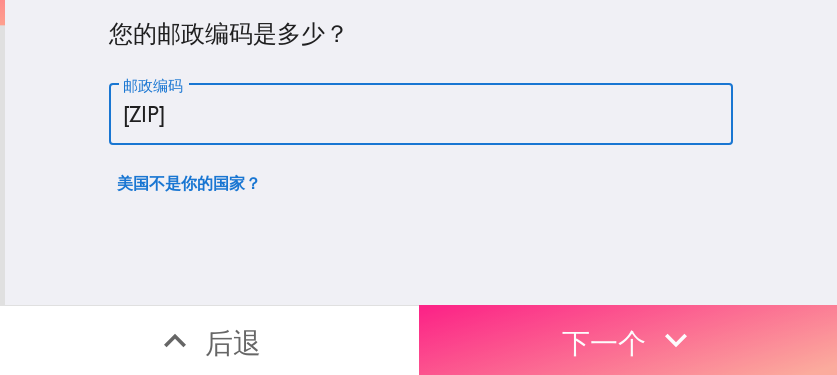 type on "11355" 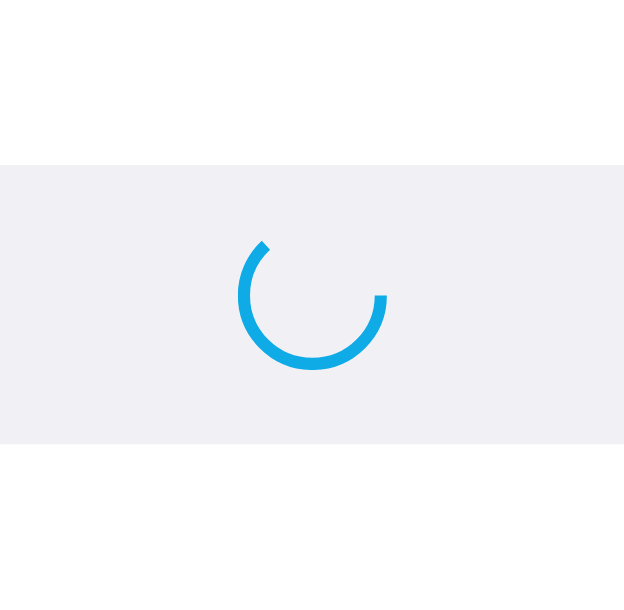 scroll, scrollTop: 0, scrollLeft: 0, axis: both 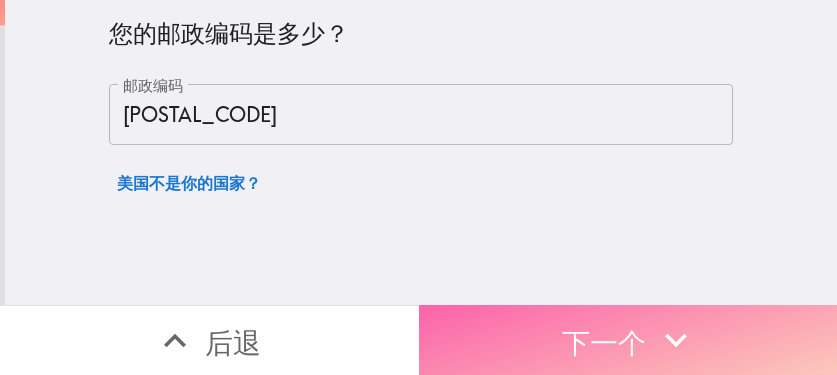 click on "下一个" at bounding box center [628, 340] 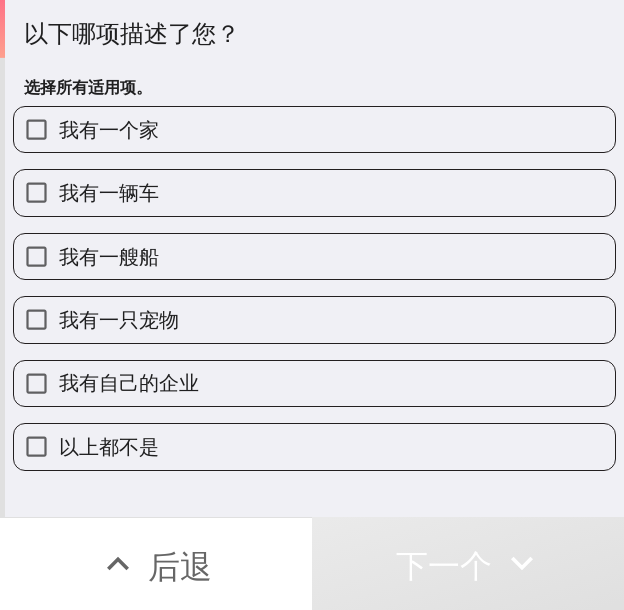 type 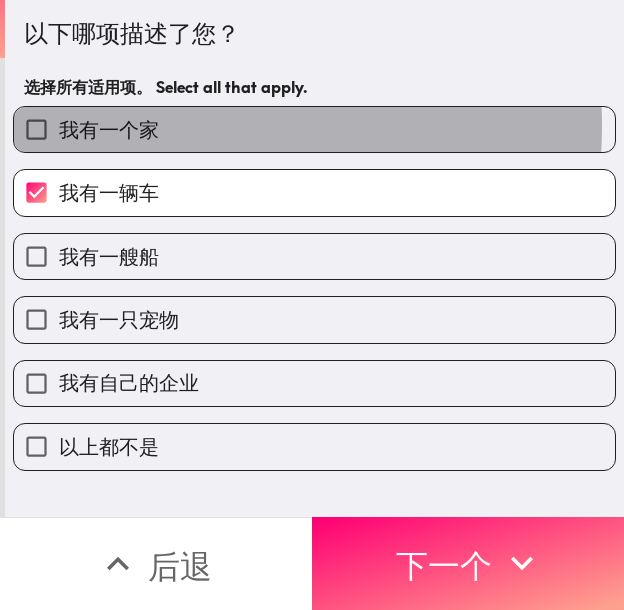 click on "我有一个家" at bounding box center (314, 129) 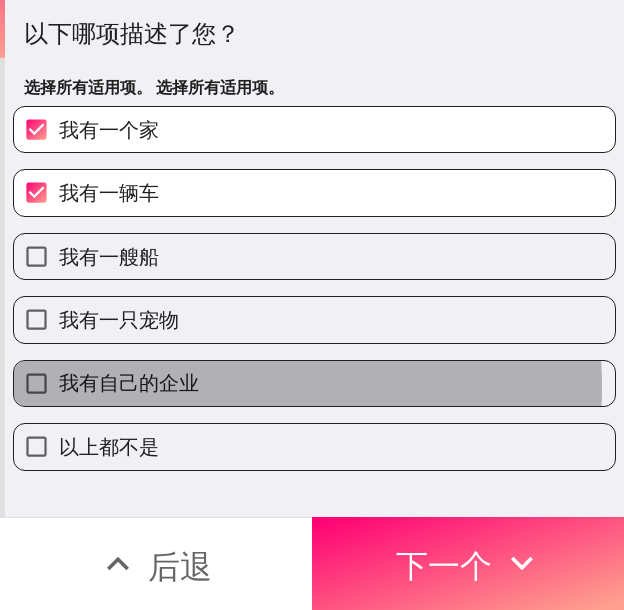 click on "我有自己的企业" at bounding box center (129, 382) 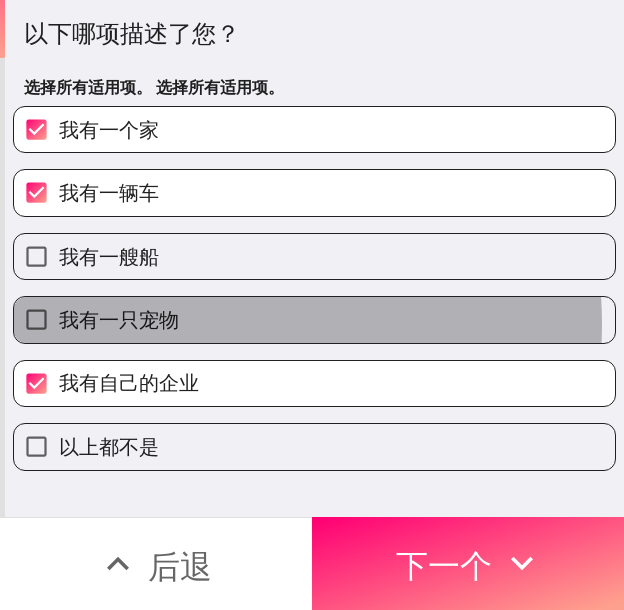 click on "我有一只宠物" at bounding box center (314, 319) 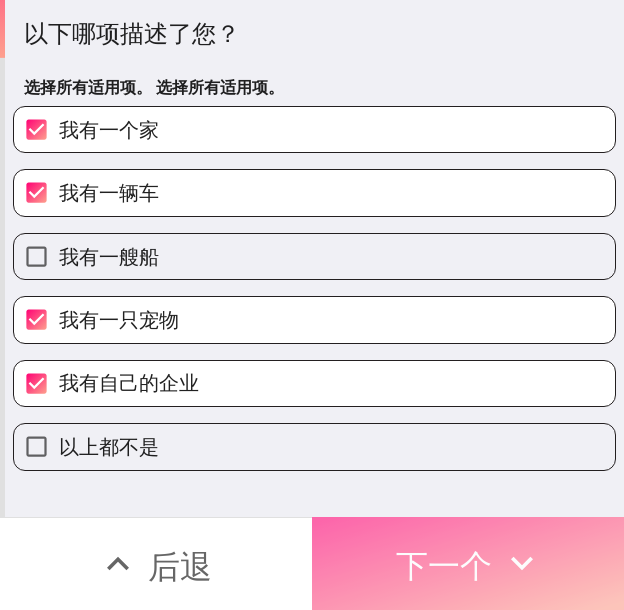 click on "下一个" at bounding box center (468, 563) 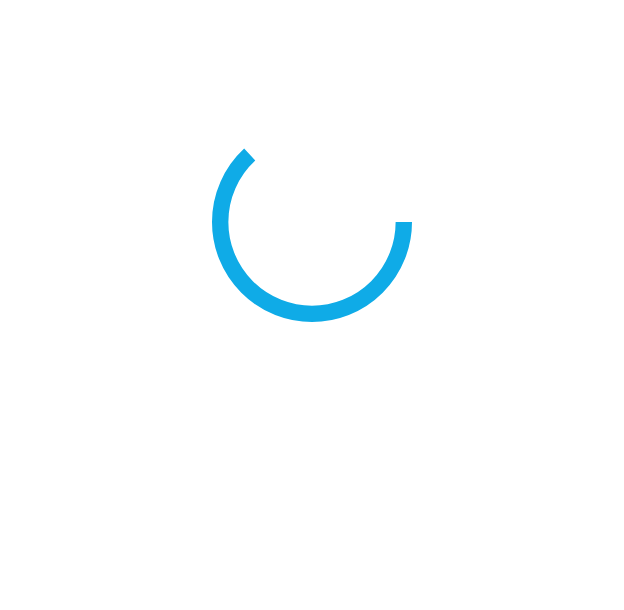 scroll, scrollTop: 0, scrollLeft: 0, axis: both 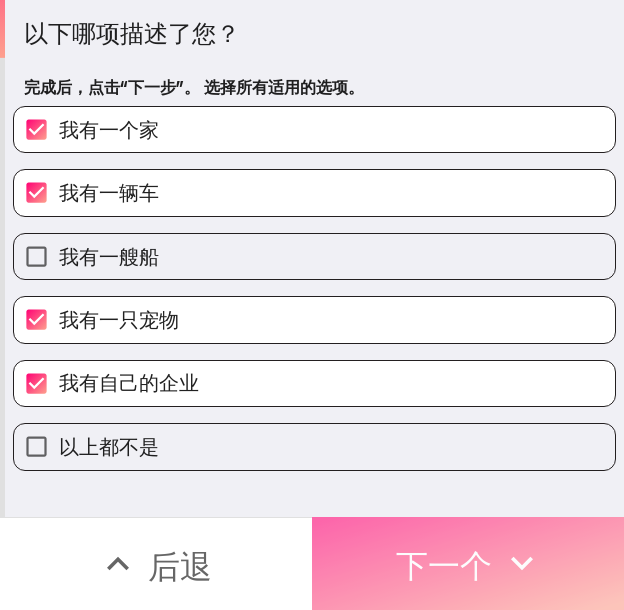 click on "下一个" at bounding box center (444, 566) 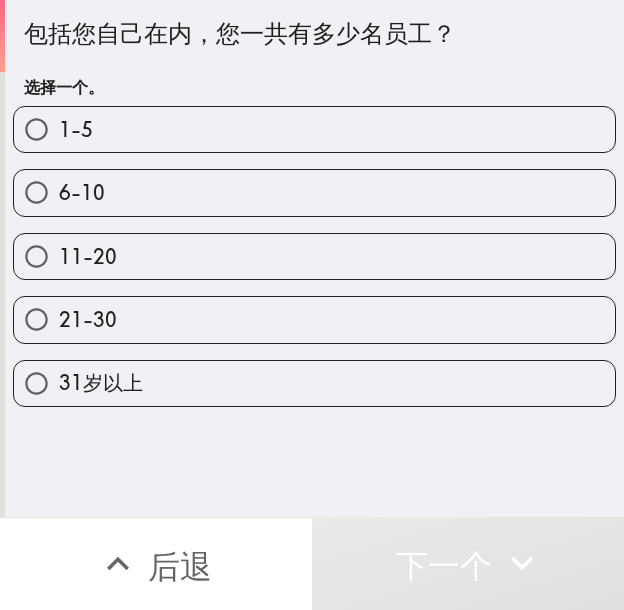 click on "21-30" at bounding box center [314, 319] 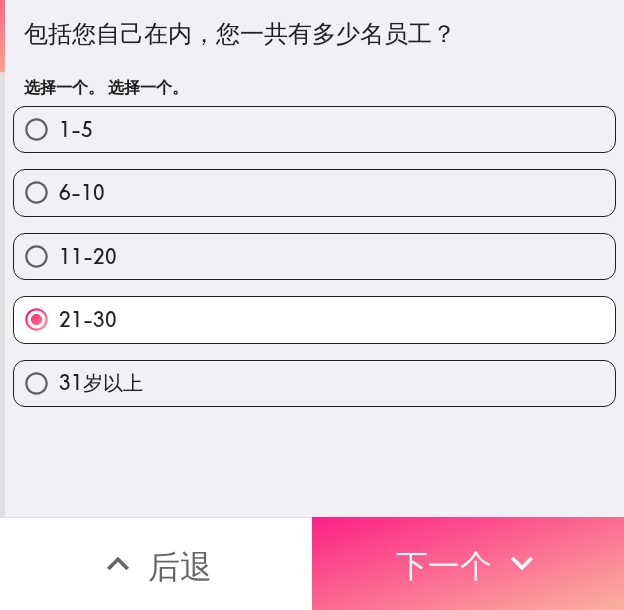 click 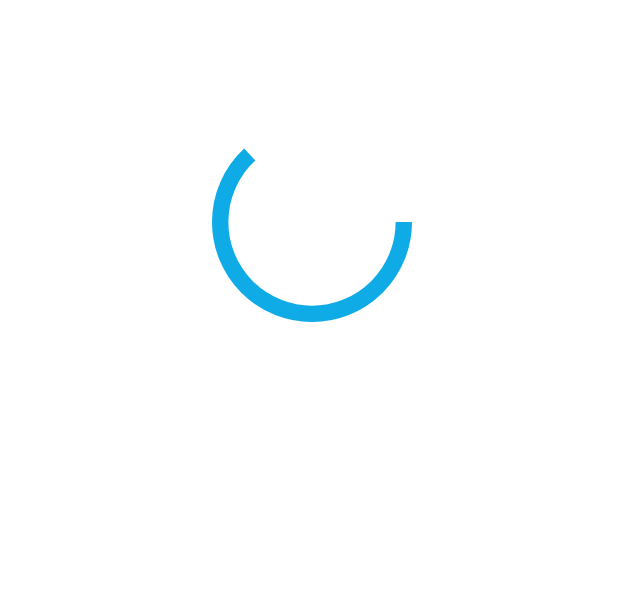 scroll, scrollTop: 0, scrollLeft: 0, axis: both 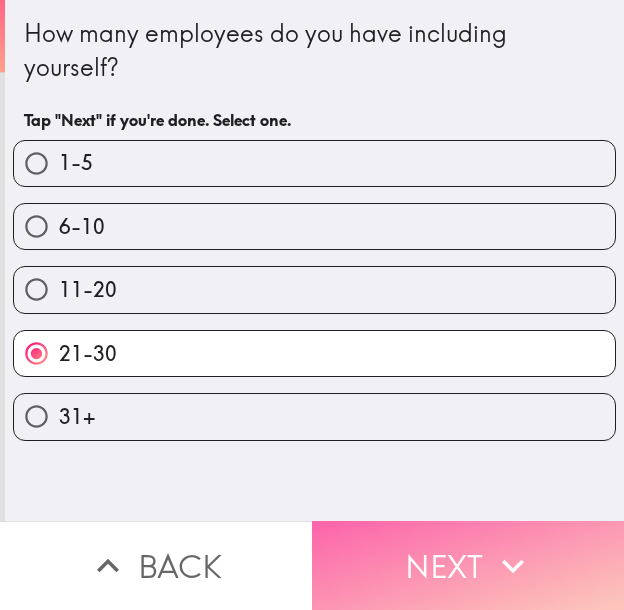 drag, startPoint x: 437, startPoint y: 530, endPoint x: 428, endPoint y: 557, distance: 28.460499 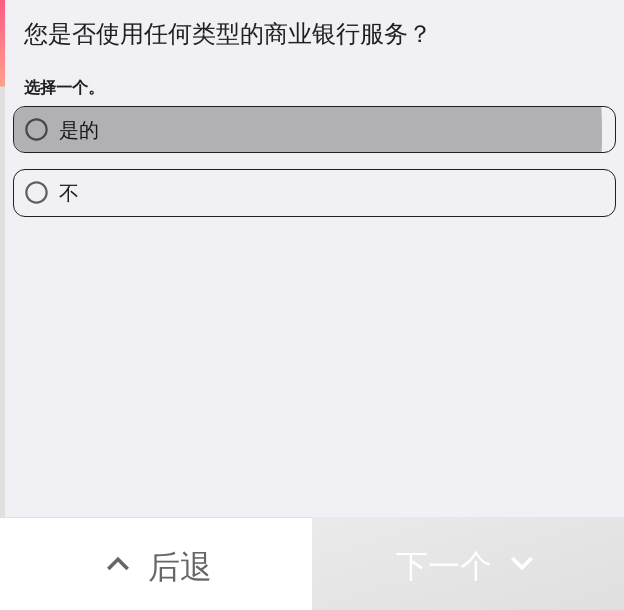 click on "是的" at bounding box center (79, 129) 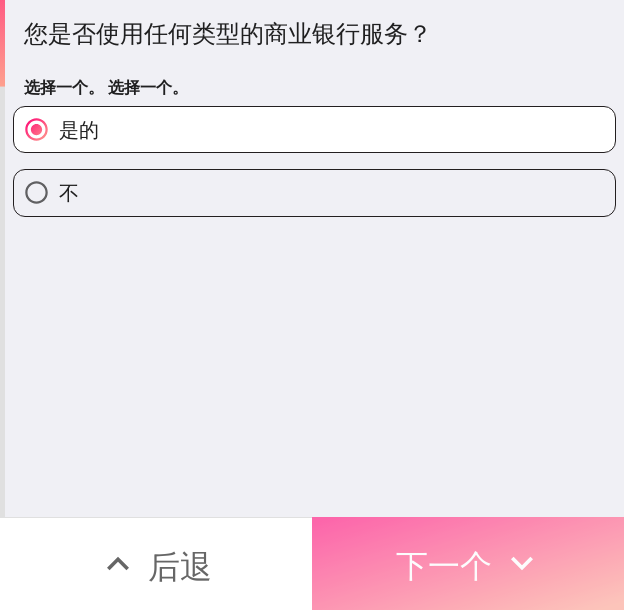 click on "下一个" at bounding box center [468, 563] 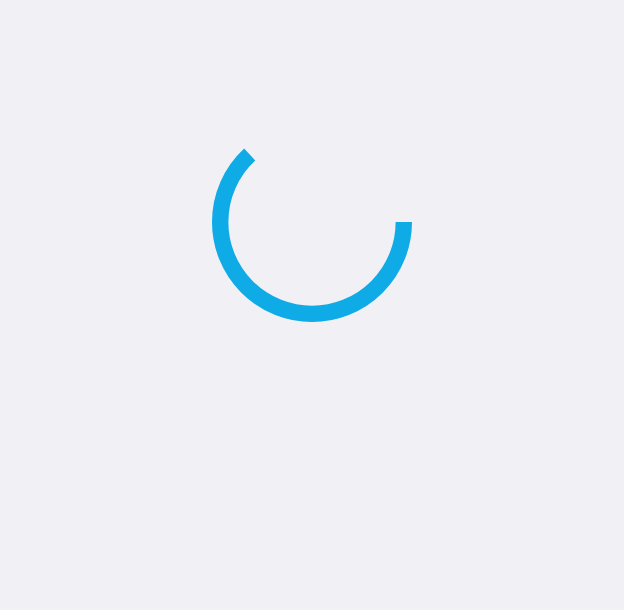 scroll, scrollTop: 0, scrollLeft: 0, axis: both 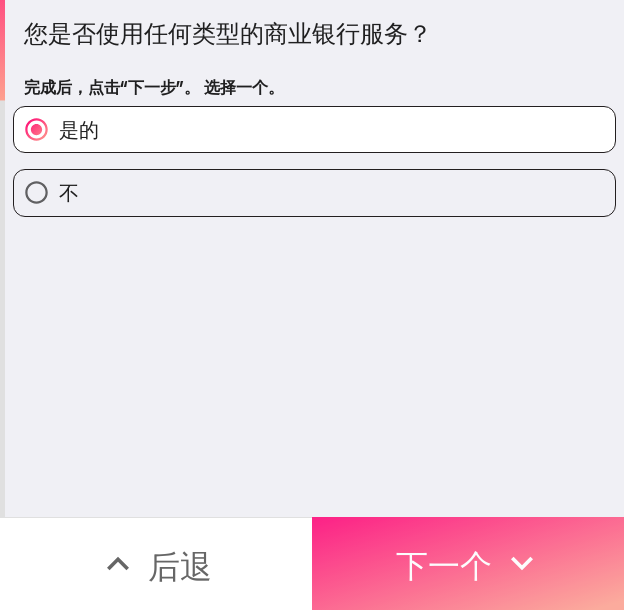 click on "下一个" at bounding box center (444, 563) 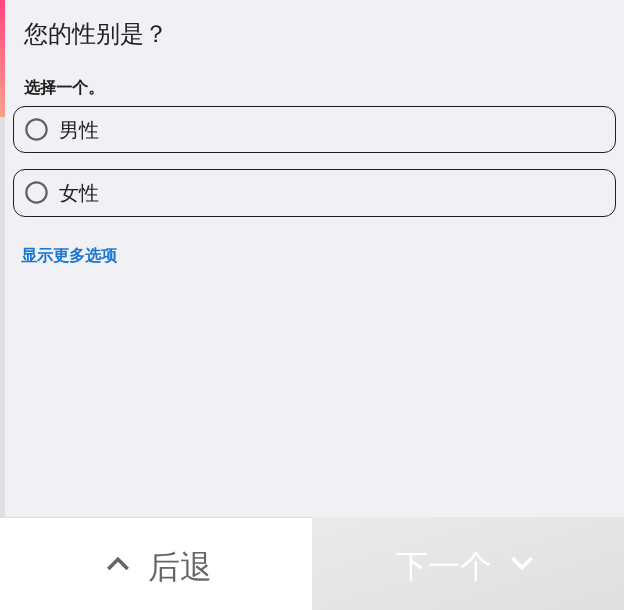 click on "女性" at bounding box center (314, 192) 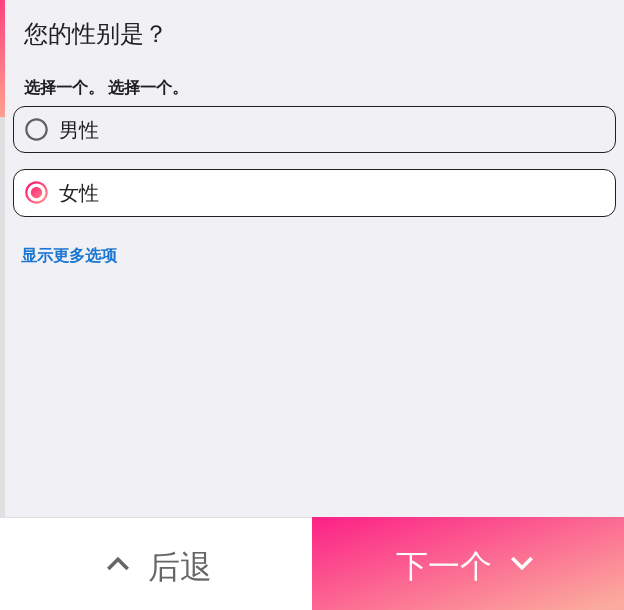 click on "下一个" at bounding box center [444, 563] 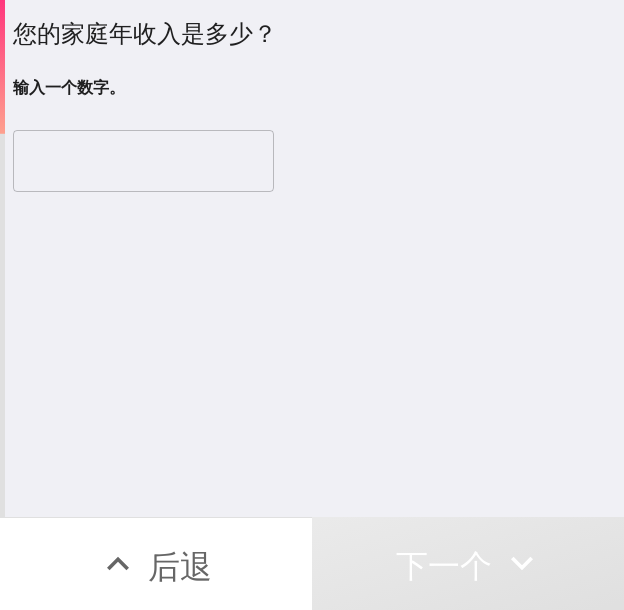 click at bounding box center [143, 161] 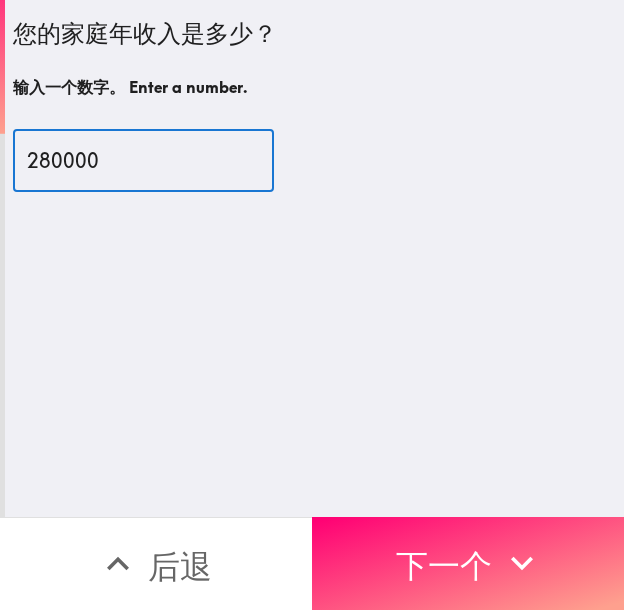 type on "280000" 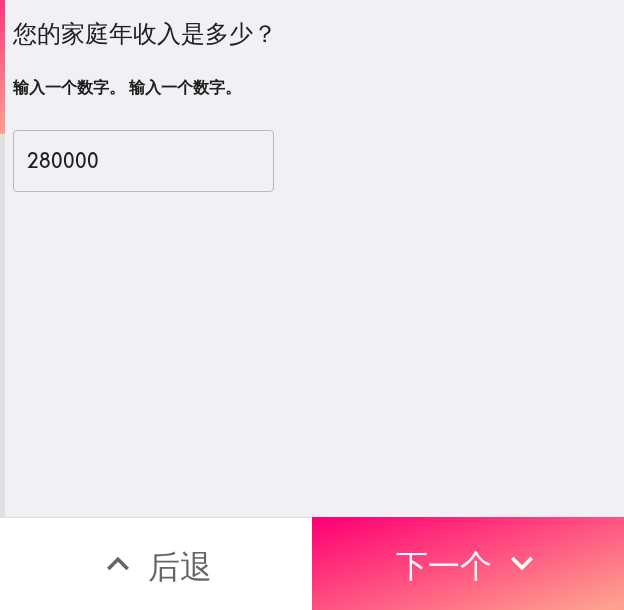 drag, startPoint x: 409, startPoint y: 530, endPoint x: 285, endPoint y: 498, distance: 128.06248 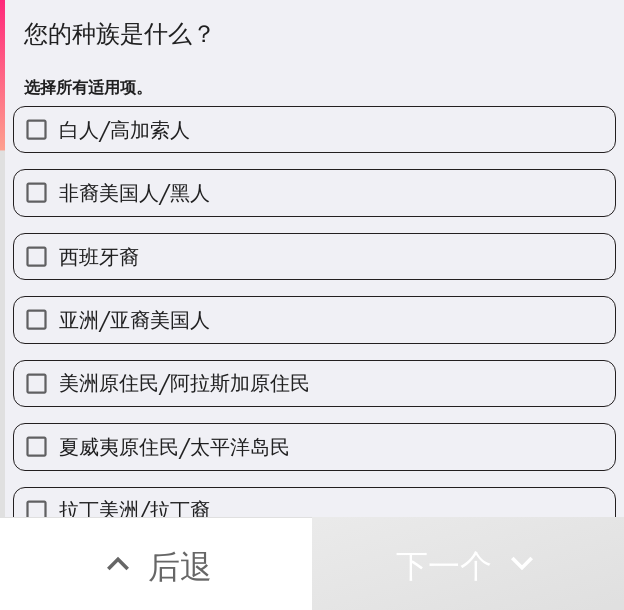 drag, startPoint x: 145, startPoint y: 197, endPoint x: 113, endPoint y: 197, distance: 32 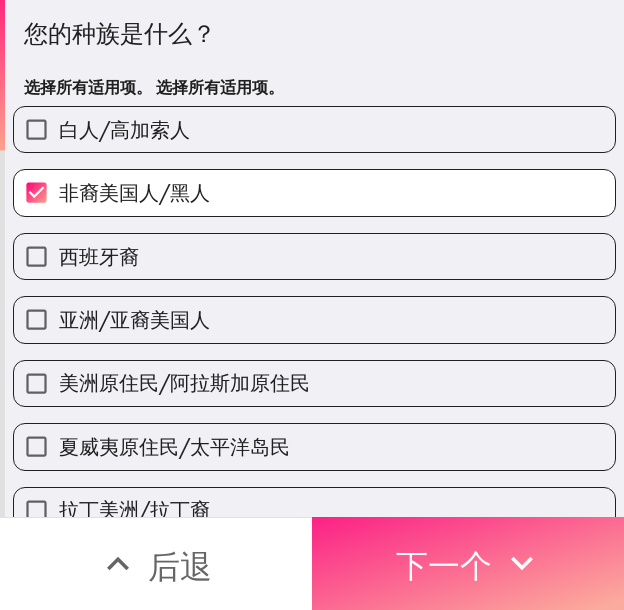 click on "下一个" at bounding box center [468, 563] 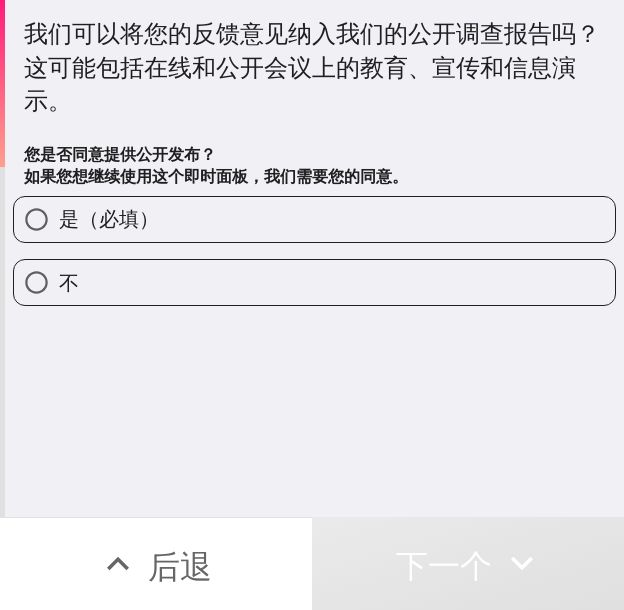 click on "是（必填）" at bounding box center [314, 219] 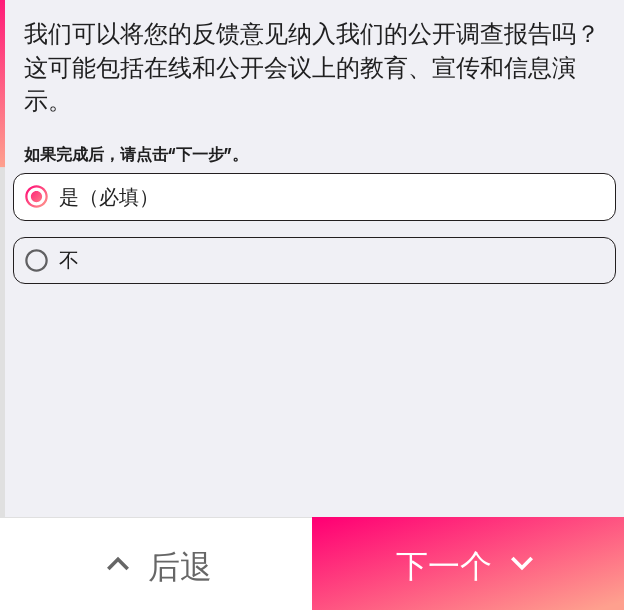 scroll, scrollTop: 0, scrollLeft: 0, axis: both 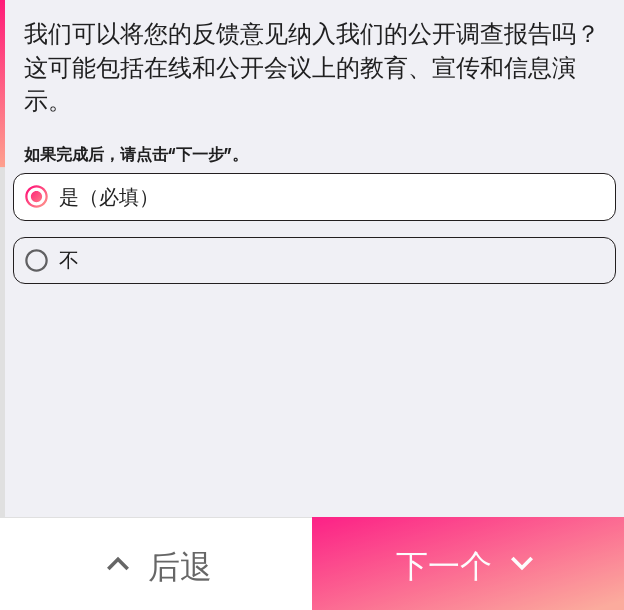 click on "下一个" at bounding box center [444, 566] 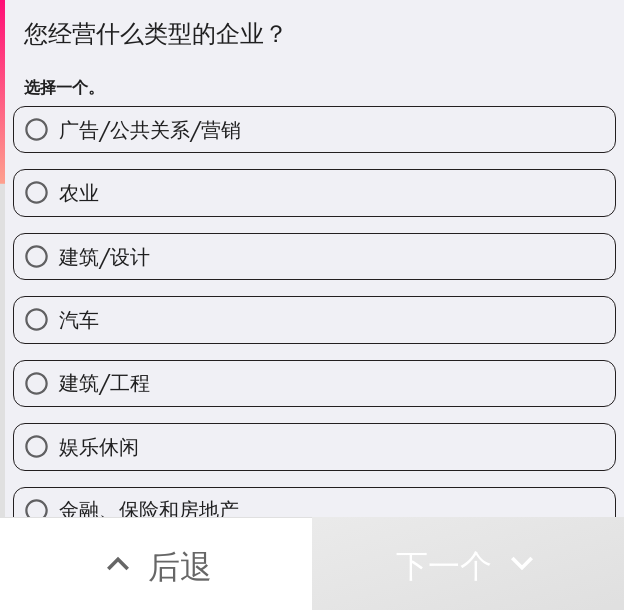 type 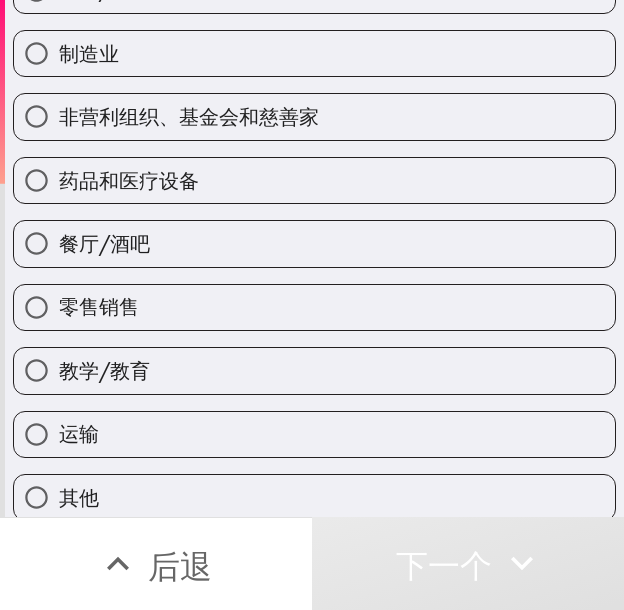 scroll, scrollTop: 856, scrollLeft: 0, axis: vertical 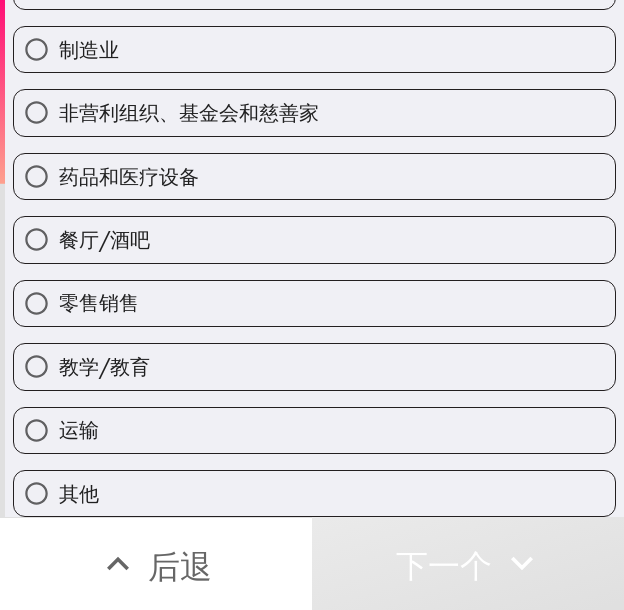 click on "零售销售" at bounding box center (314, 303) 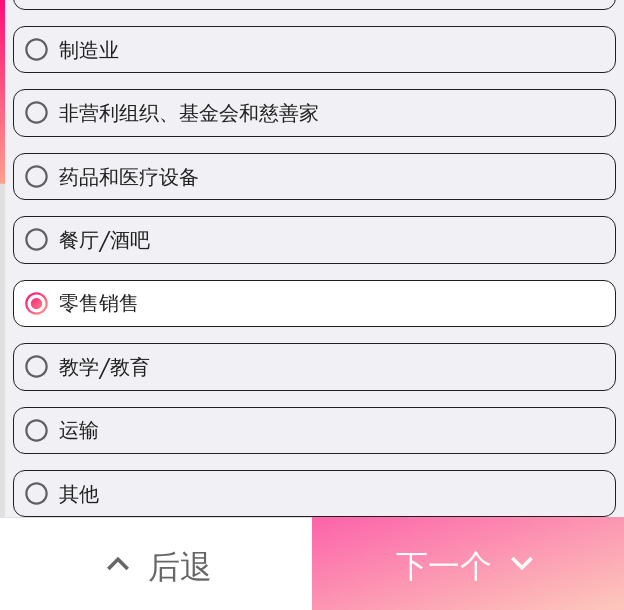 click on "下一个" at bounding box center (444, 566) 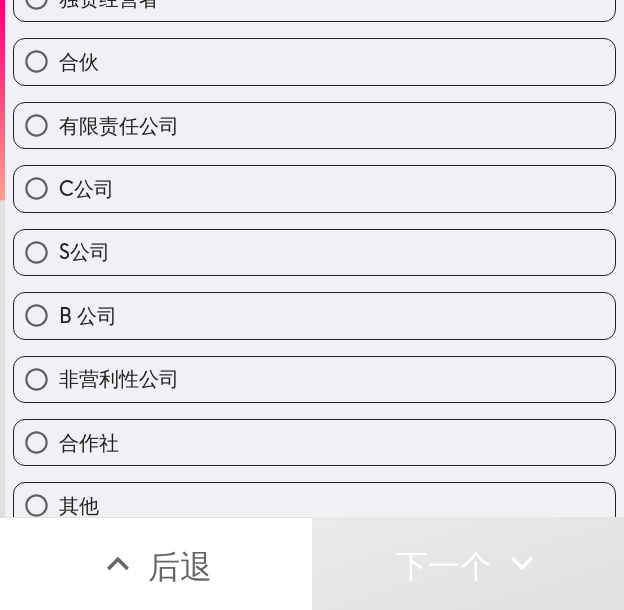 scroll, scrollTop: 0, scrollLeft: 0, axis: both 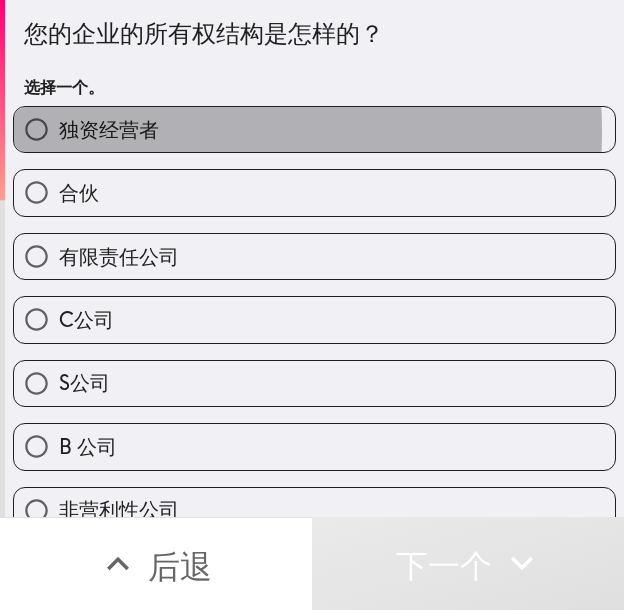 click on "独资经营者" at bounding box center [314, 129] 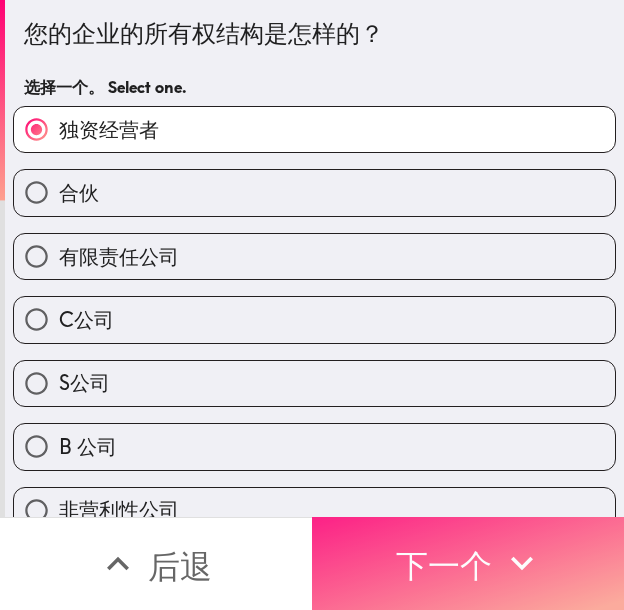 click on "下一个" at bounding box center (468, 563) 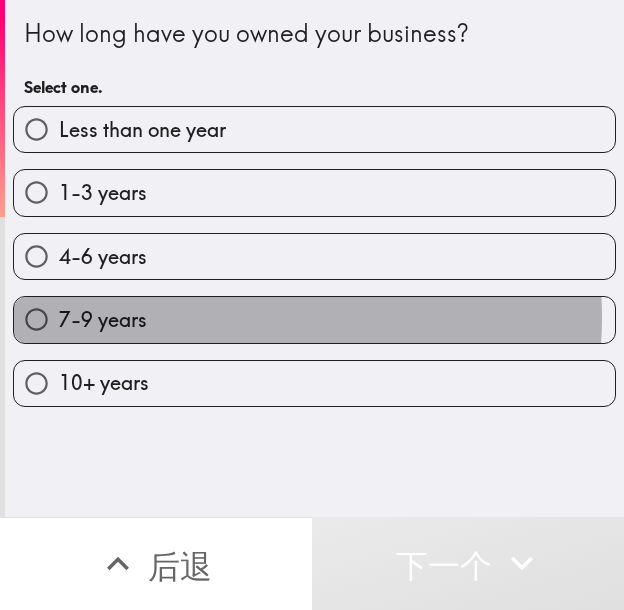 click on "7-9 years" at bounding box center [314, 319] 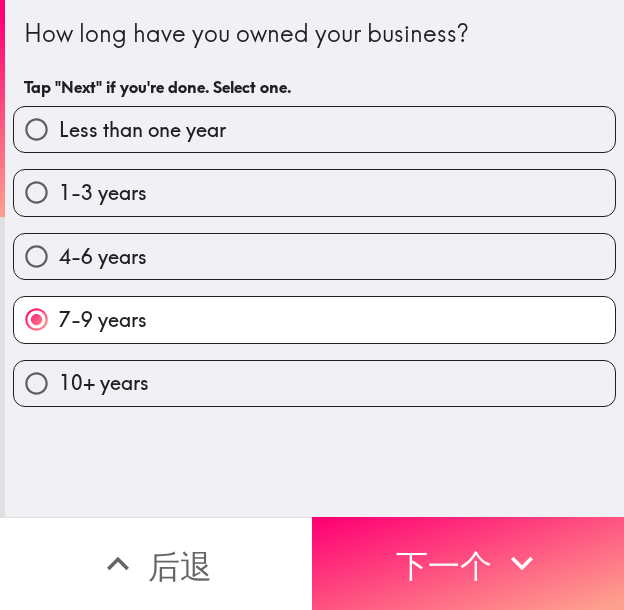 click on "10+ years" at bounding box center [314, 383] 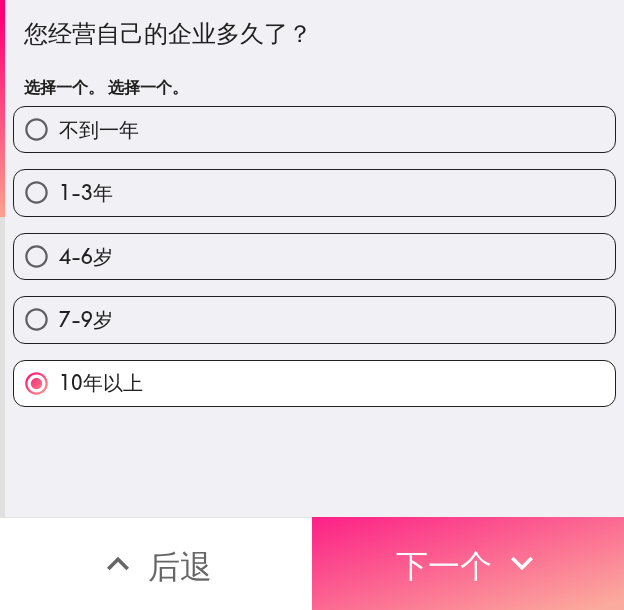drag, startPoint x: 399, startPoint y: 546, endPoint x: 344, endPoint y: 538, distance: 55.578773 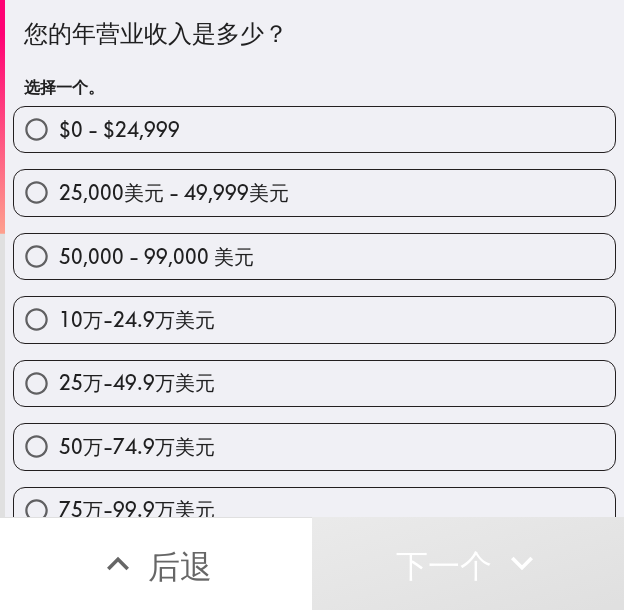 scroll, scrollTop: 0, scrollLeft: 0, axis: both 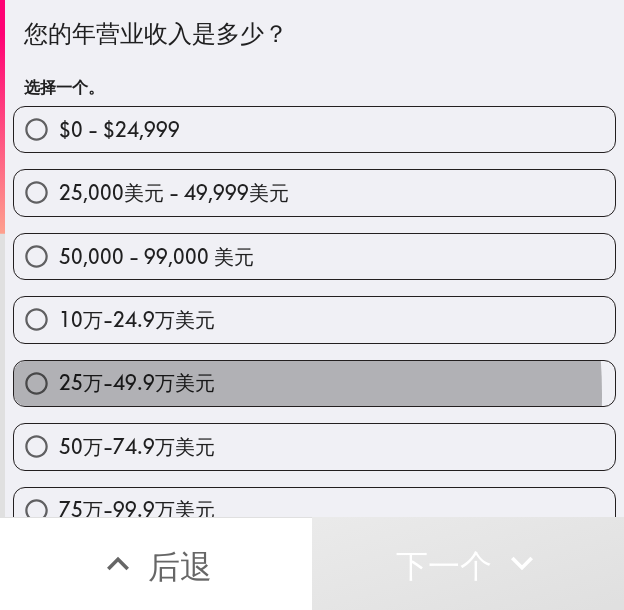 click on "25万-49.9万美元" at bounding box center [137, 382] 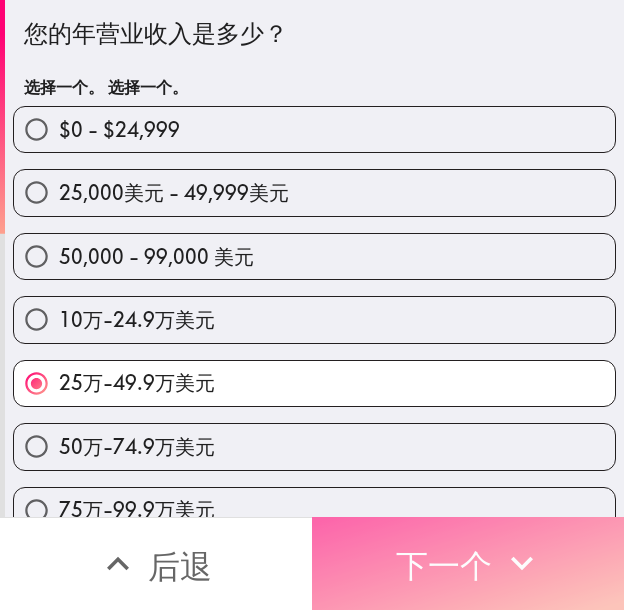 click on "下一个" at bounding box center [468, 563] 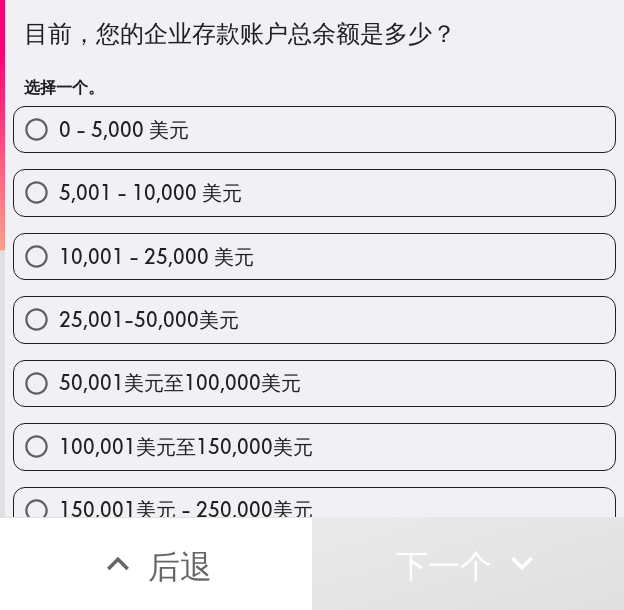 click on "50,001美元至100,000美元" at bounding box center [314, 383] 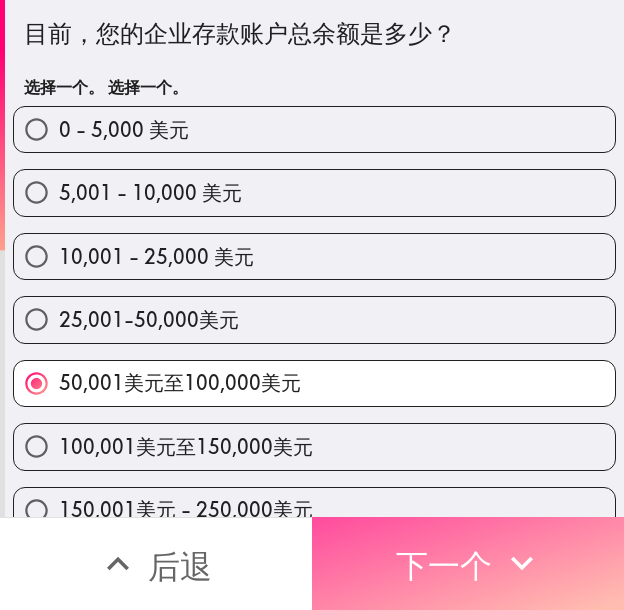 drag, startPoint x: 480, startPoint y: 538, endPoint x: 266, endPoint y: 516, distance: 215.12787 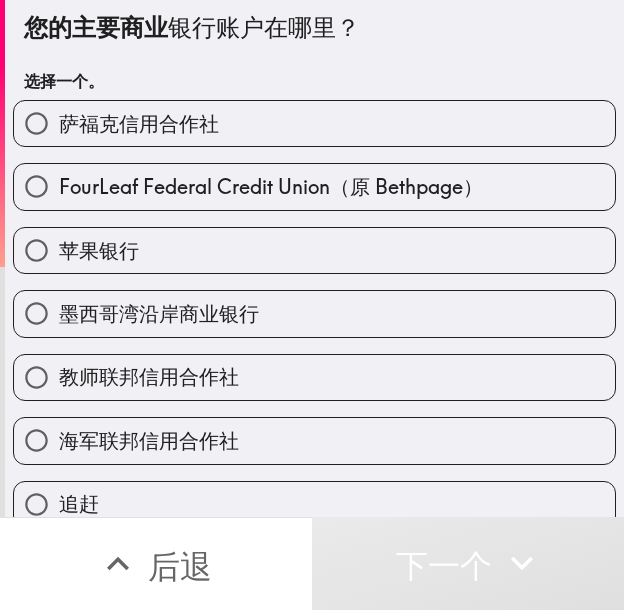 scroll, scrollTop: 3, scrollLeft: 0, axis: vertical 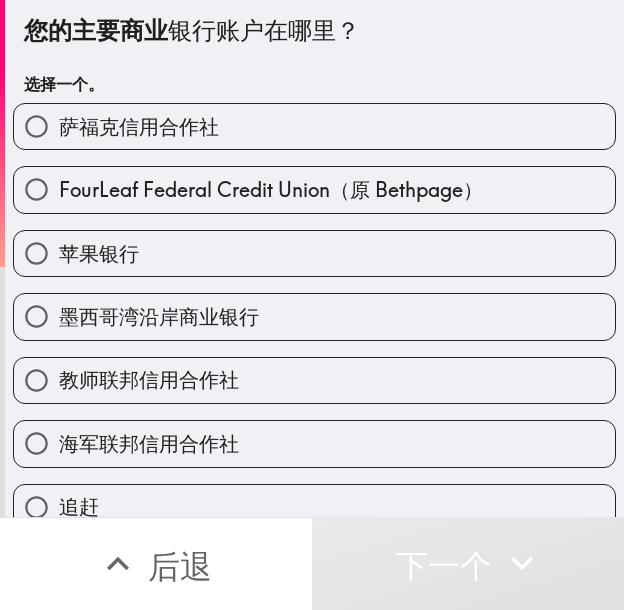 click on "苹果银行" at bounding box center [314, 253] 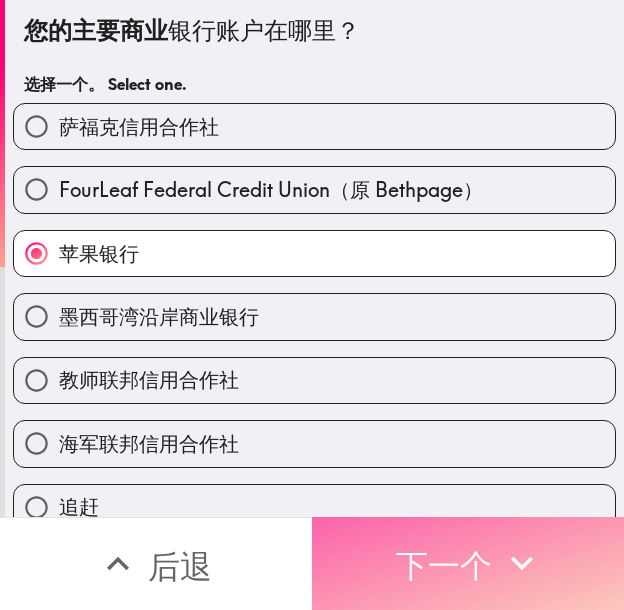 drag, startPoint x: 424, startPoint y: 549, endPoint x: 377, endPoint y: 507, distance: 63.03174 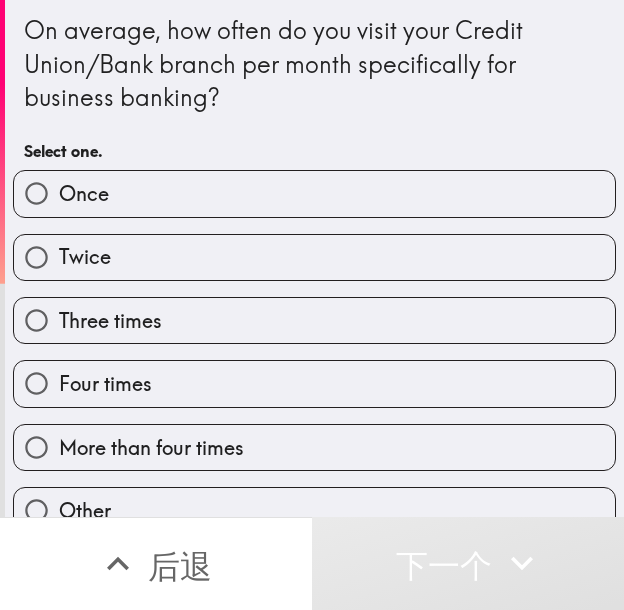 scroll, scrollTop: 0, scrollLeft: 0, axis: both 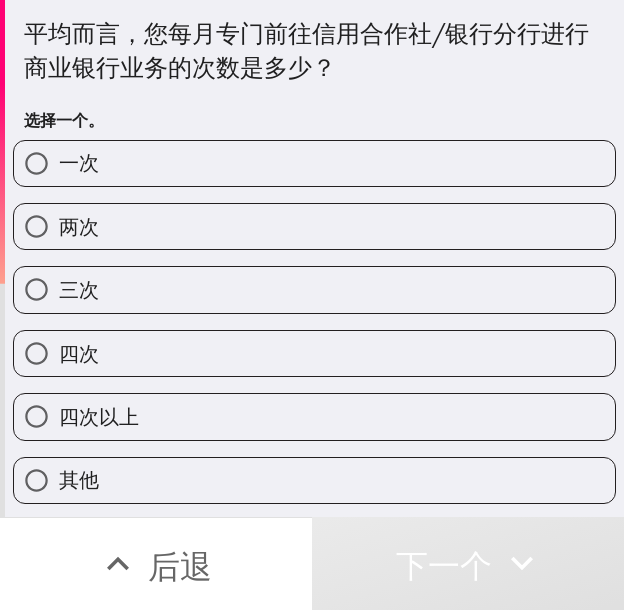 drag, startPoint x: 145, startPoint y: 230, endPoint x: 122, endPoint y: 216, distance: 26.925823 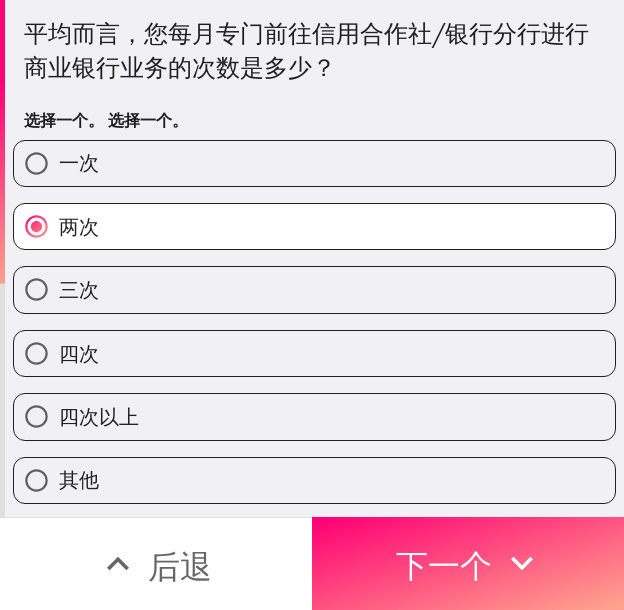 drag, startPoint x: 421, startPoint y: 526, endPoint x: 3, endPoint y: 433, distance: 428.22073 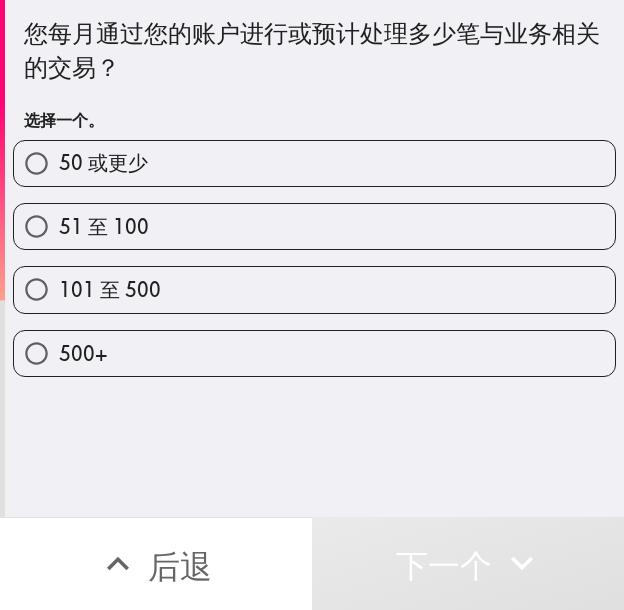 click on "101 至 500" at bounding box center (110, 290) 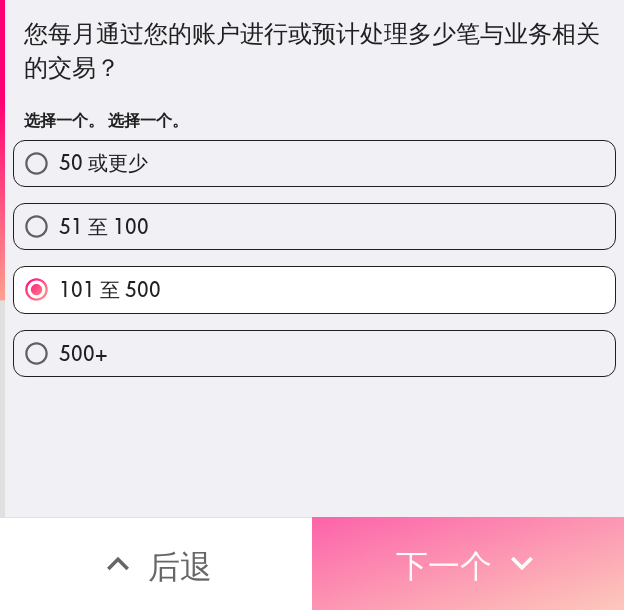drag, startPoint x: 444, startPoint y: 529, endPoint x: 433, endPoint y: 527, distance: 11.18034 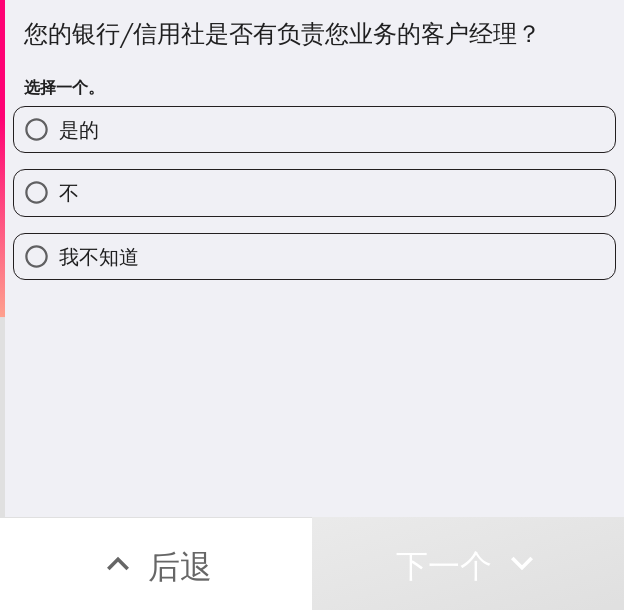 drag, startPoint x: 129, startPoint y: 125, endPoint x: 0, endPoint y: 97, distance: 132.00378 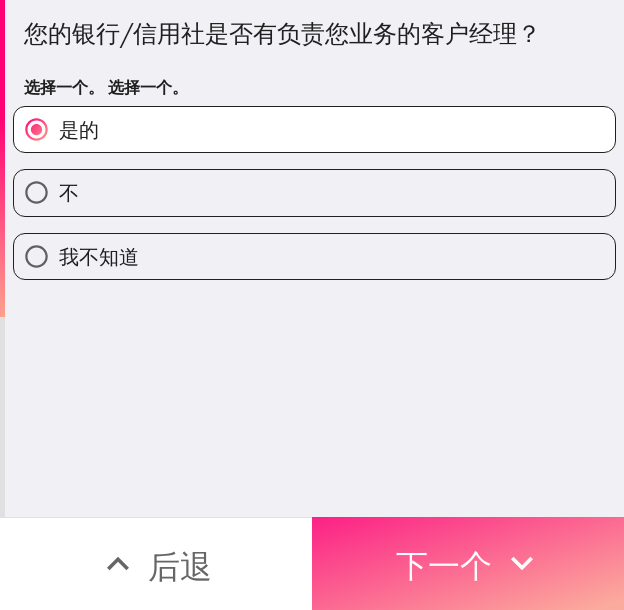 click 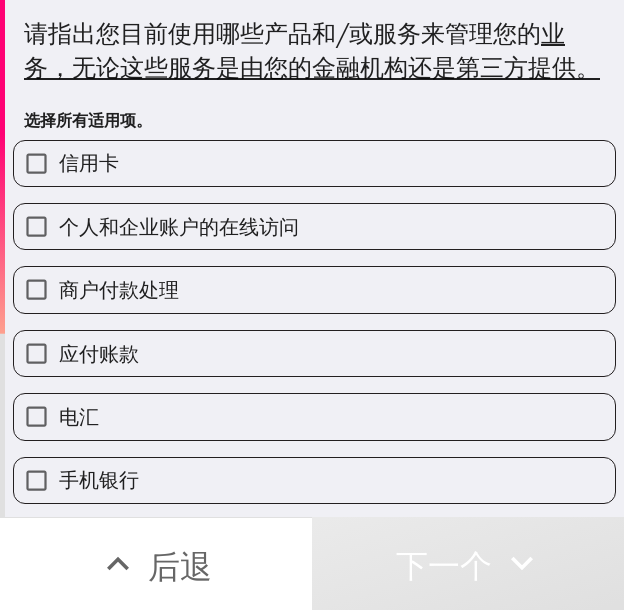 click on "个人和企业账户的在线访问" at bounding box center [179, 226] 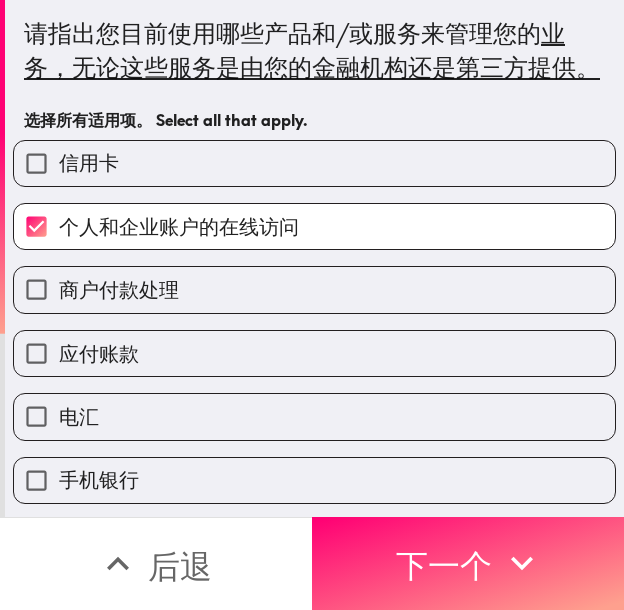 drag, startPoint x: 182, startPoint y: 353, endPoint x: 192, endPoint y: 438, distance: 85.58621 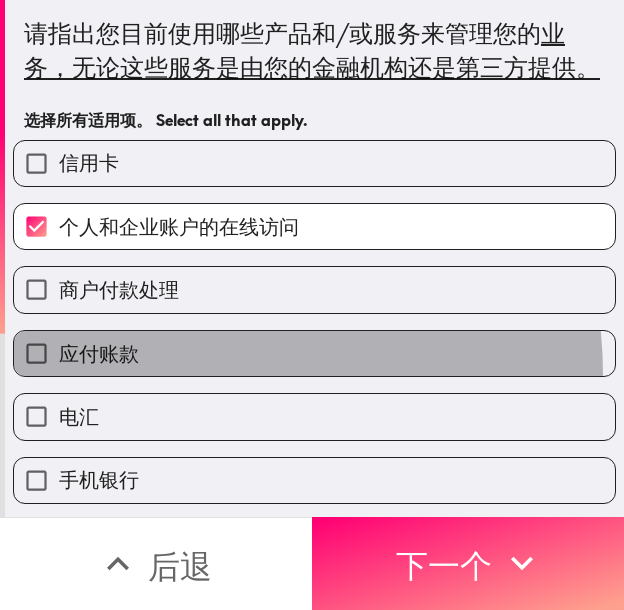 click on "应付账款" at bounding box center [314, 353] 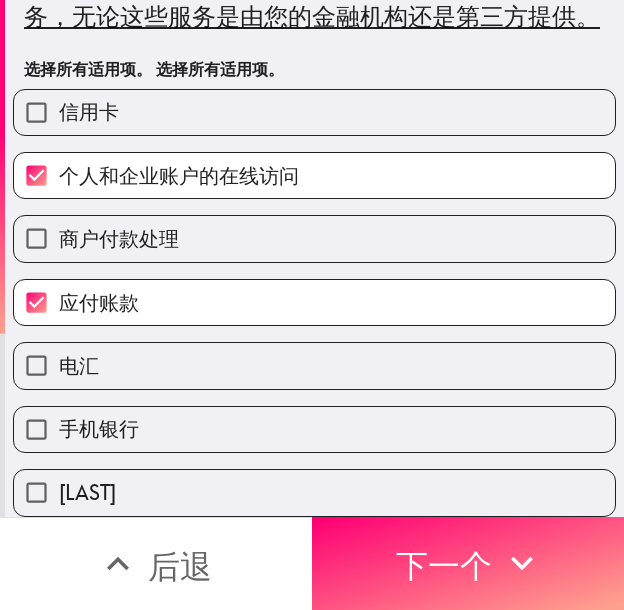 scroll, scrollTop: 200, scrollLeft: 0, axis: vertical 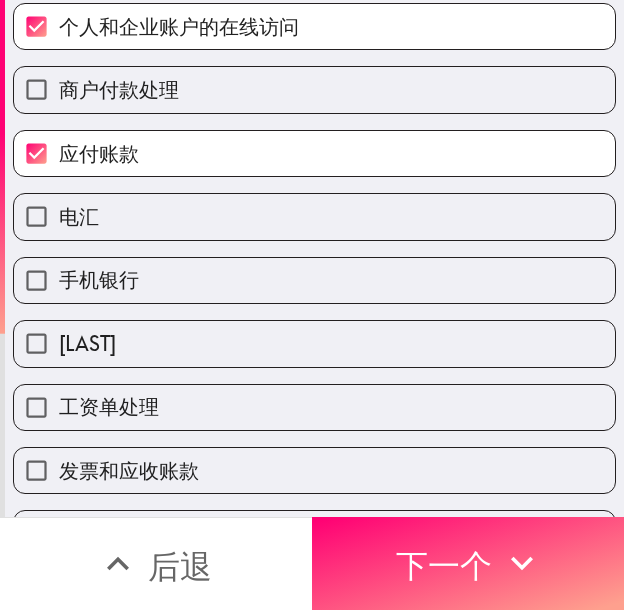 click on "手机银行" at bounding box center [314, 280] 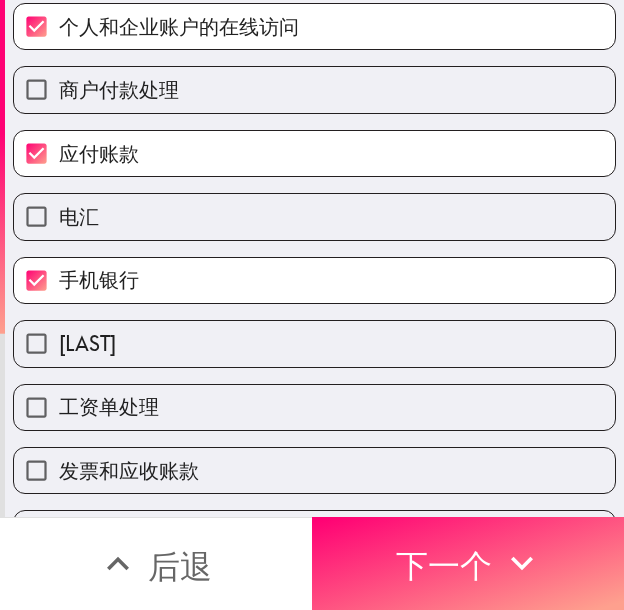 click on "泽勒" at bounding box center [314, 343] 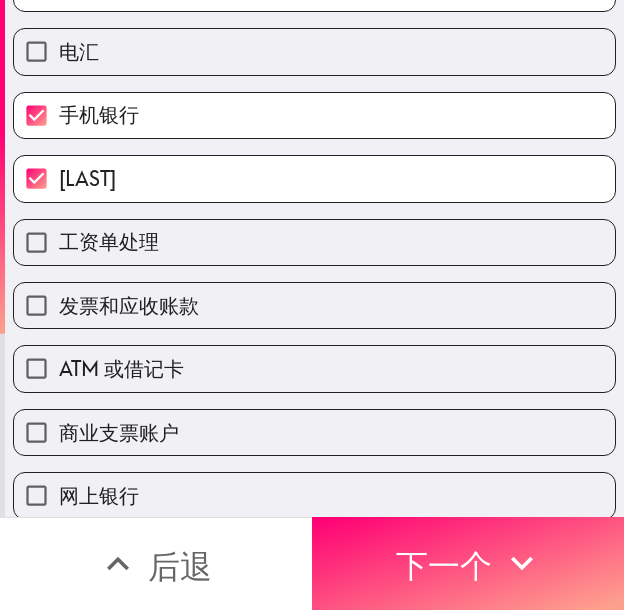 scroll, scrollTop: 400, scrollLeft: 0, axis: vertical 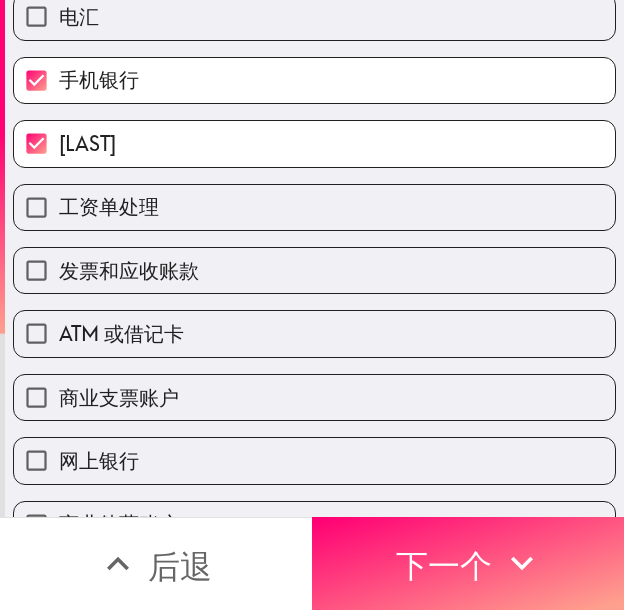 click on "发票和应收账款" at bounding box center [129, 270] 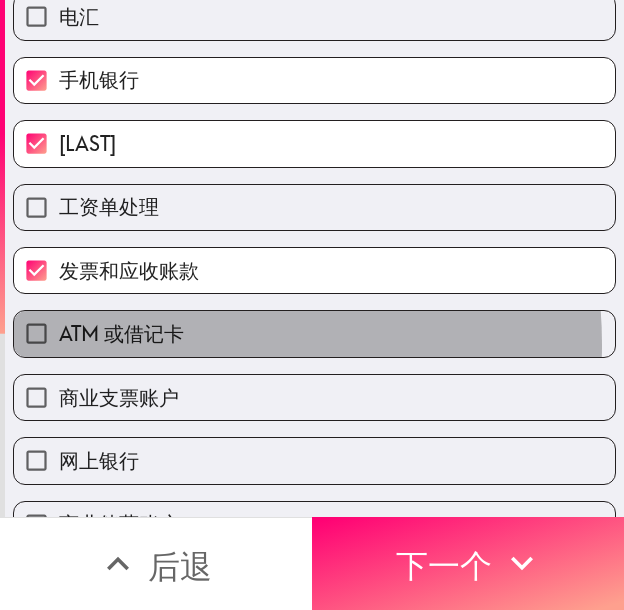 click on "ATM 或借记卡" at bounding box center [121, 333] 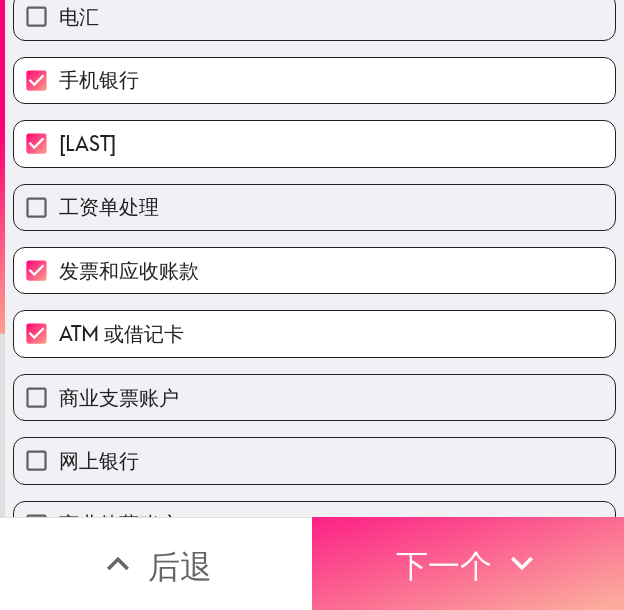 click on "下一个" at bounding box center (444, 566) 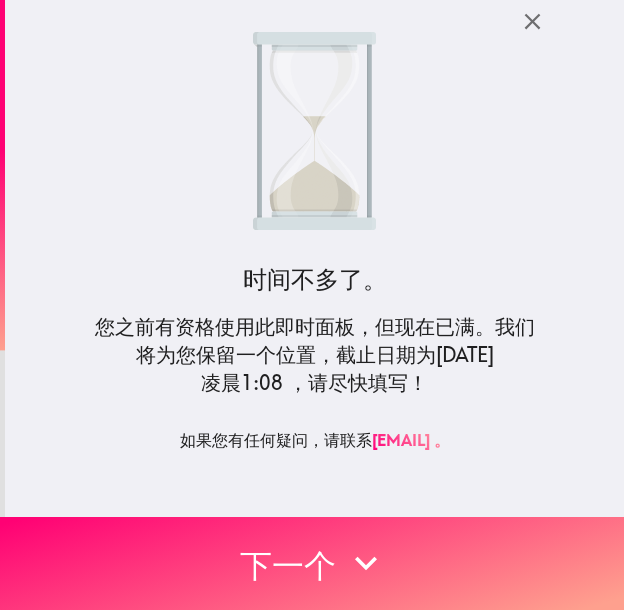 scroll, scrollTop: 0, scrollLeft: 0, axis: both 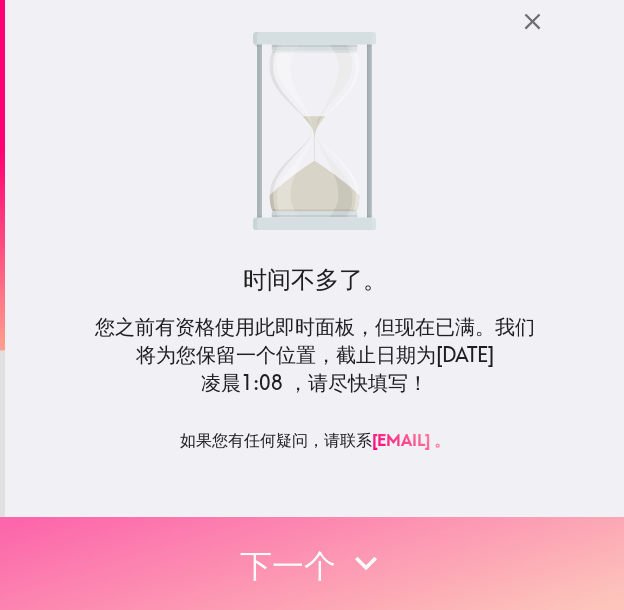 click on "下一个" at bounding box center [288, 566] 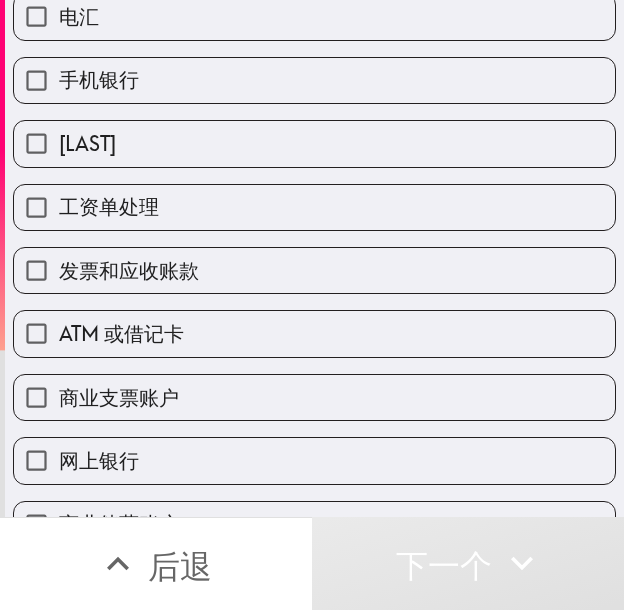click on "泽勒" at bounding box center (314, 143) 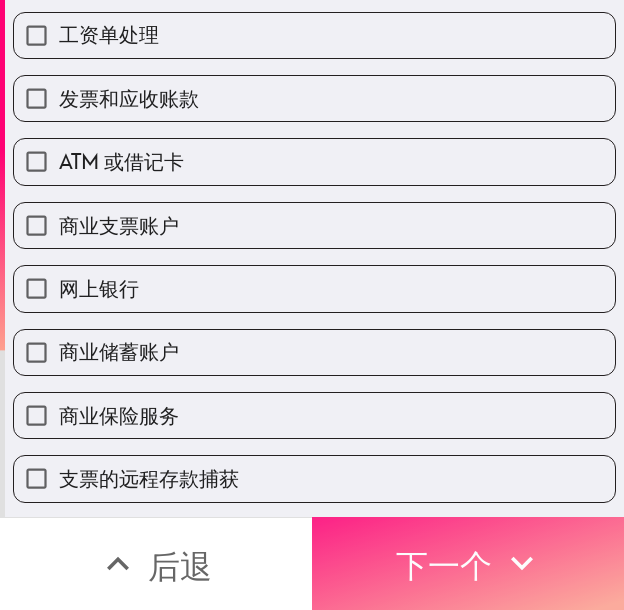 scroll, scrollTop: 700, scrollLeft: 0, axis: vertical 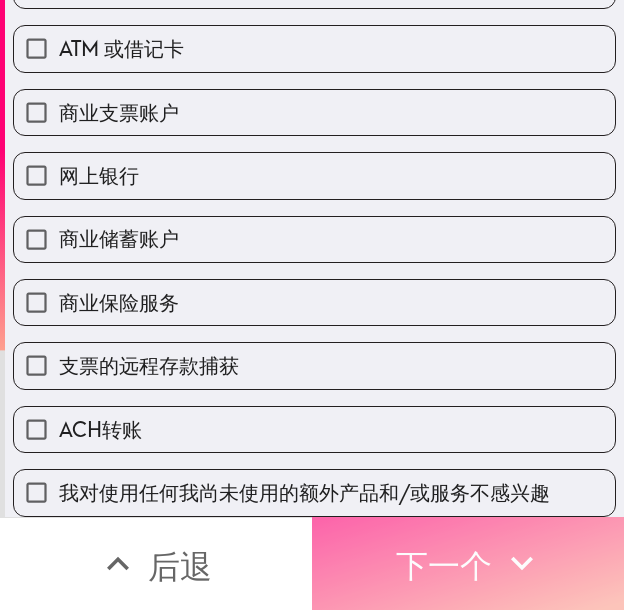 click on "下一个" at bounding box center (444, 566) 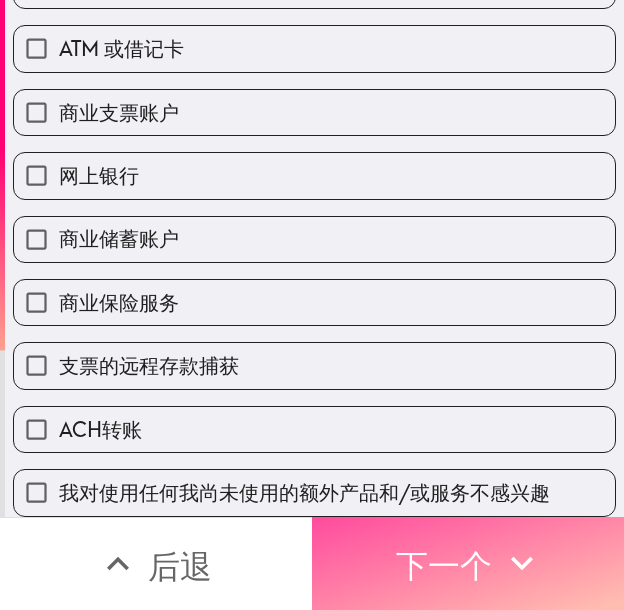 scroll, scrollTop: 0, scrollLeft: 0, axis: both 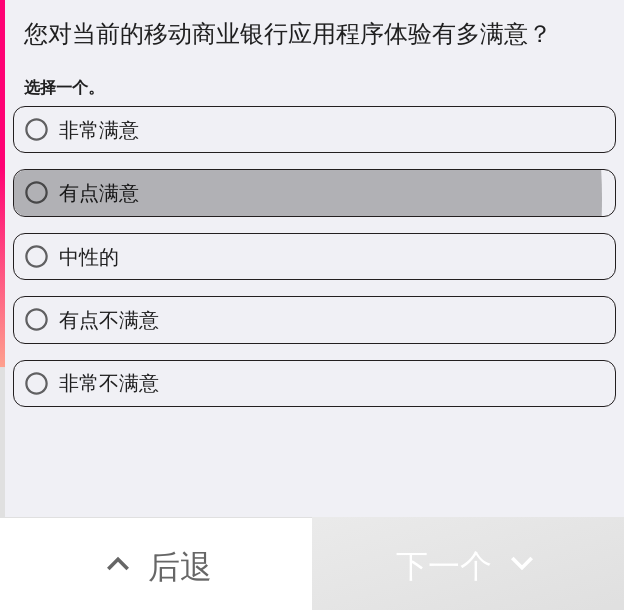 click on "有点满意" at bounding box center (99, 192) 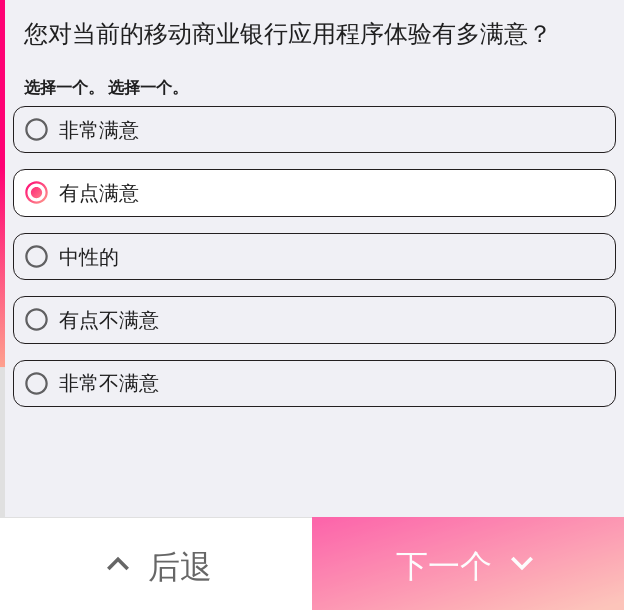 click on "下一个" at bounding box center [444, 566] 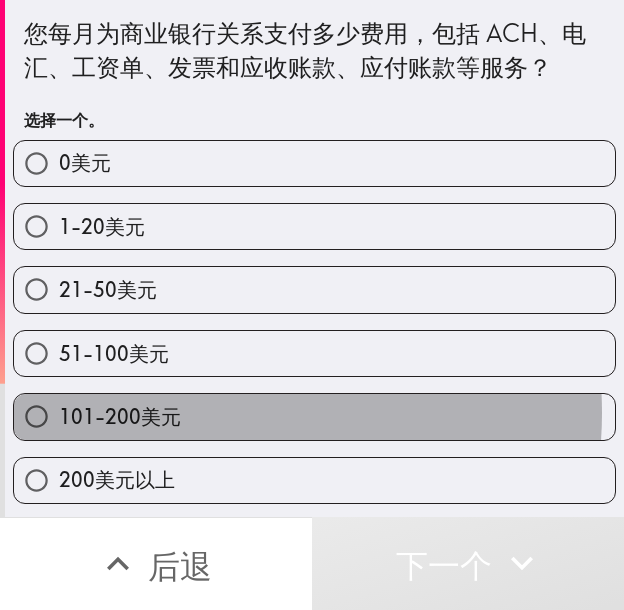 drag, startPoint x: 203, startPoint y: 413, endPoint x: 173, endPoint y: 411, distance: 30.066593 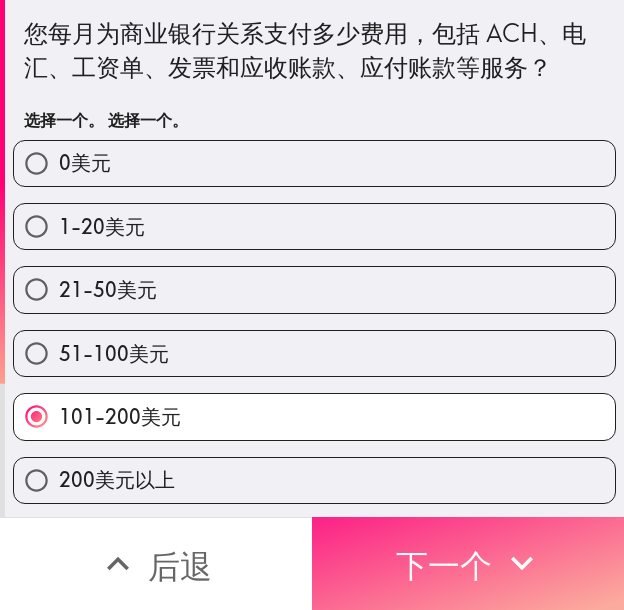 drag, startPoint x: 332, startPoint y: 538, endPoint x: 318, endPoint y: 533, distance: 14.866069 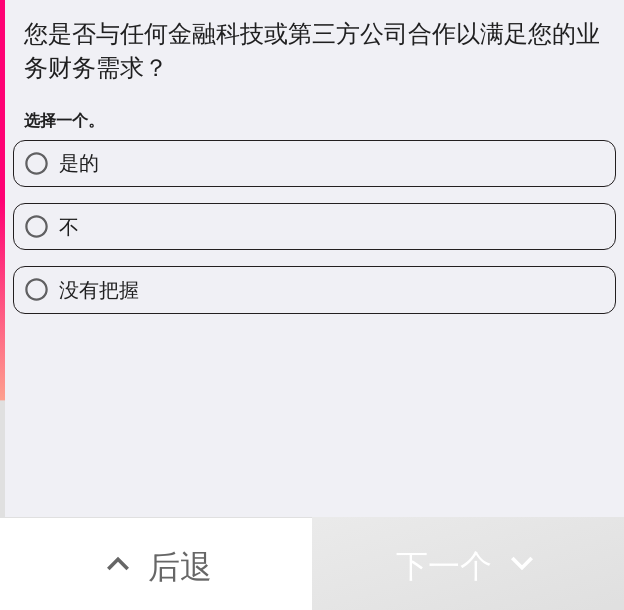 click on "是的" at bounding box center (314, 163) 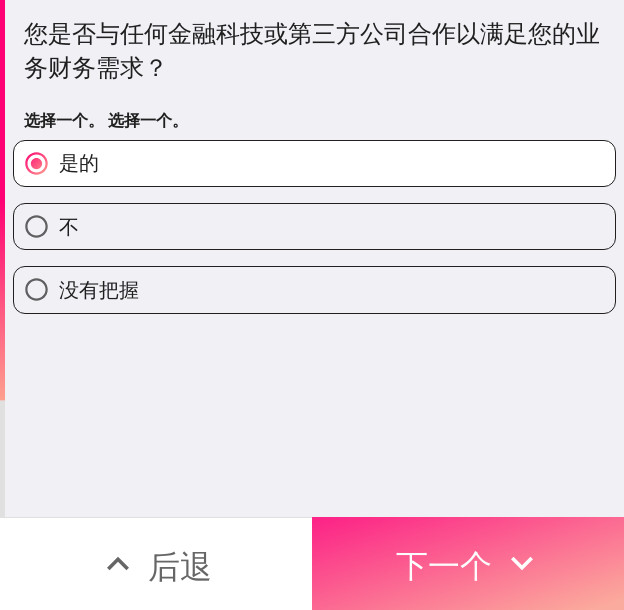 click on "下一个" at bounding box center [444, 566] 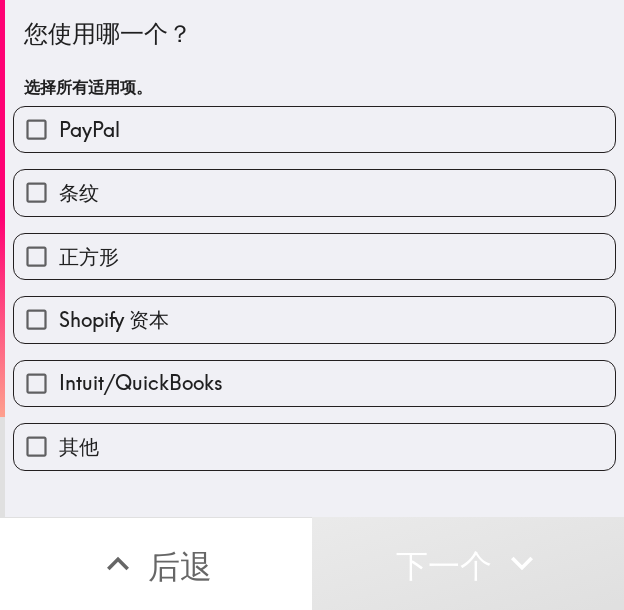 click on "Intuit/QuickBooks" at bounding box center [141, 382] 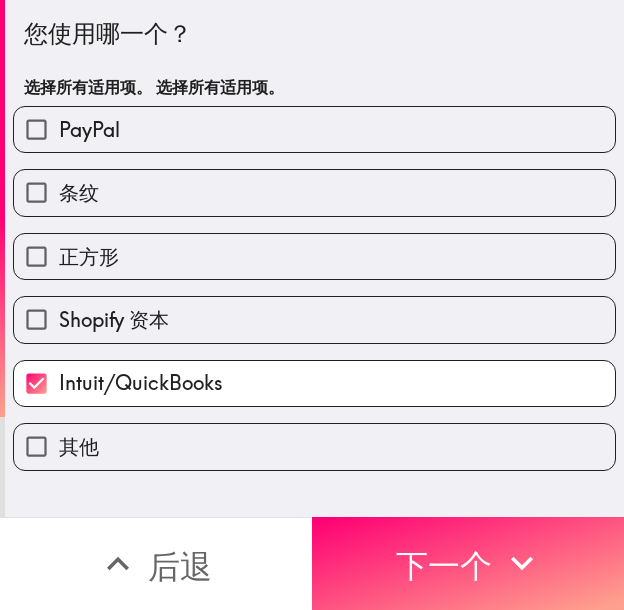drag, startPoint x: 146, startPoint y: 117, endPoint x: 145, endPoint y: 209, distance: 92.00543 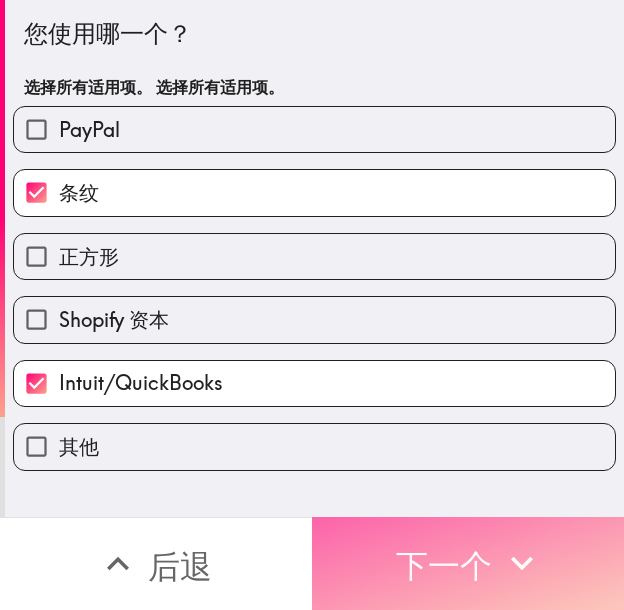 click on "下一个" at bounding box center [444, 566] 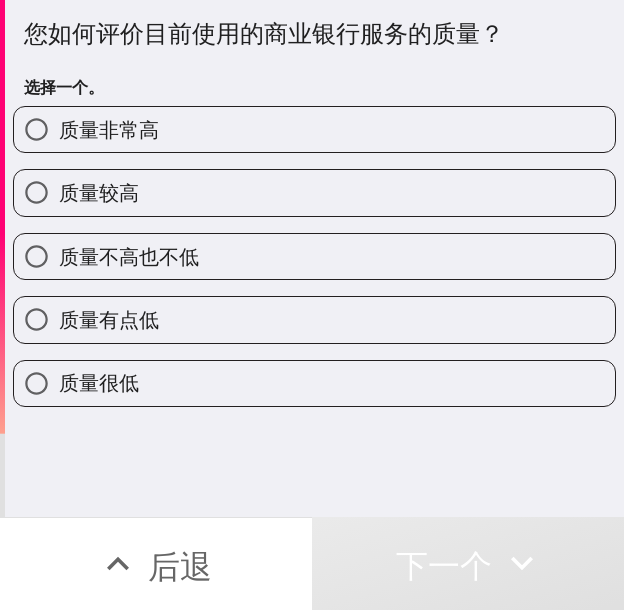 drag, startPoint x: 380, startPoint y: 111, endPoint x: 436, endPoint y: 145, distance: 65.51336 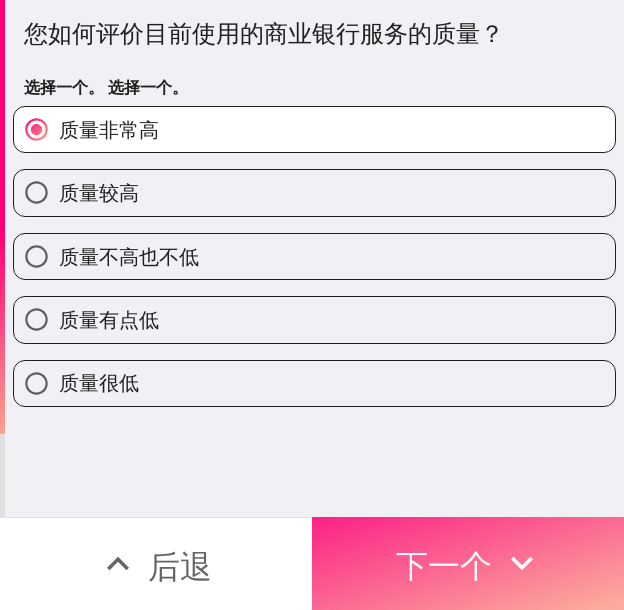 click on "下一个" at bounding box center [444, 563] 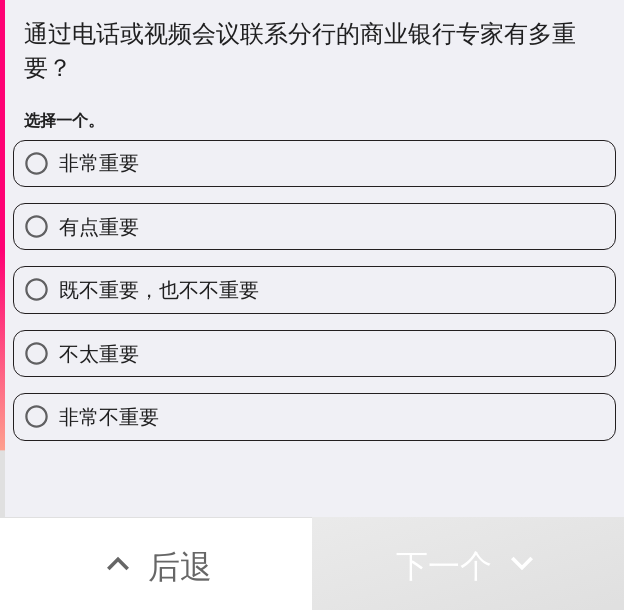 drag, startPoint x: 309, startPoint y: 165, endPoint x: 327, endPoint y: 173, distance: 19.697716 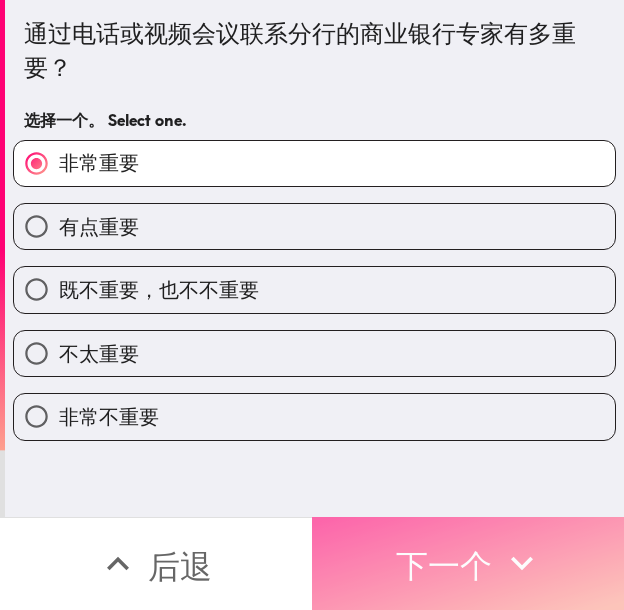 click on "下一个" at bounding box center [444, 566] 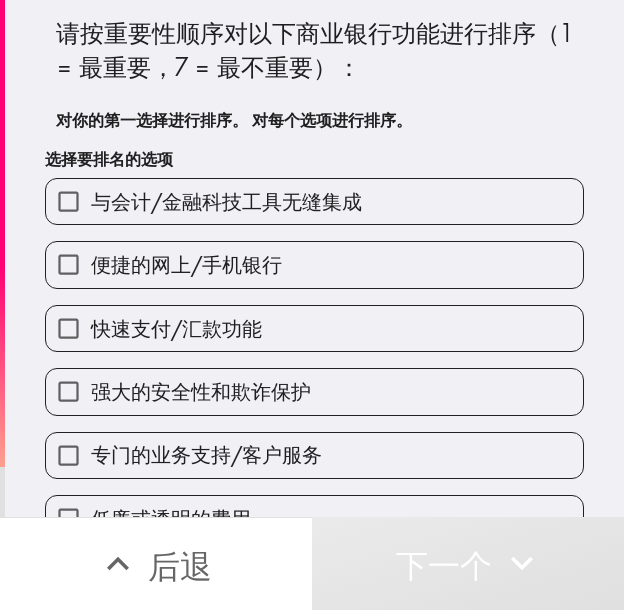 click on "与会计/金融科技工具无缝集成" at bounding box center (226, 201) 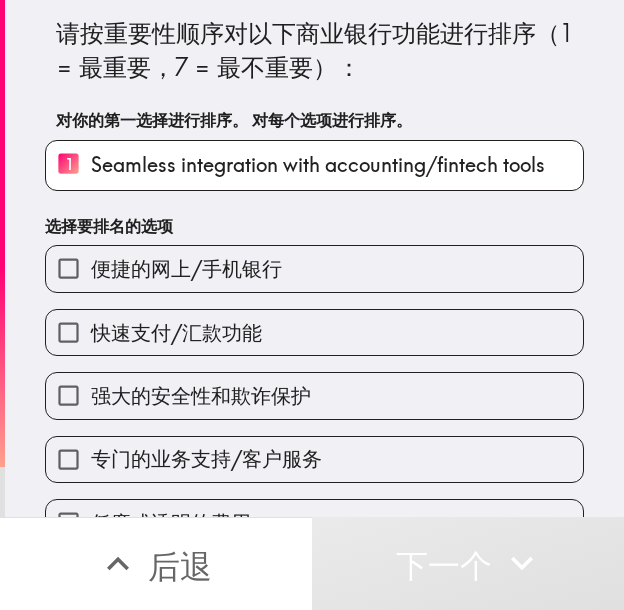 drag, startPoint x: 279, startPoint y: 358, endPoint x: 285, endPoint y: 343, distance: 16.155495 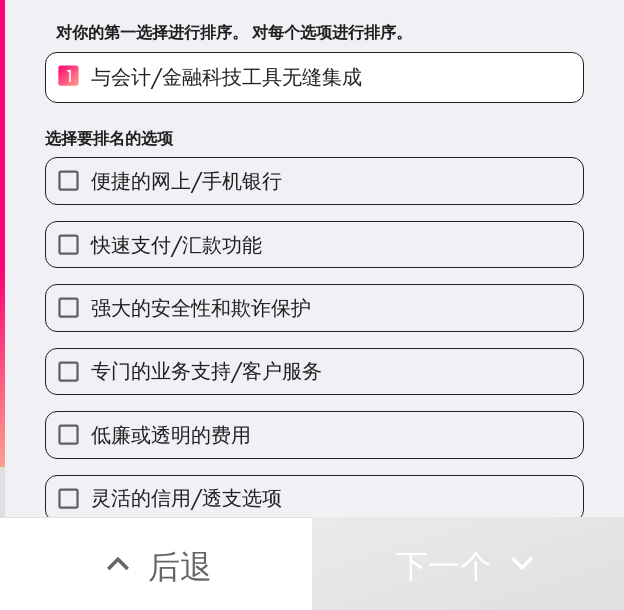 scroll, scrollTop: 108, scrollLeft: 0, axis: vertical 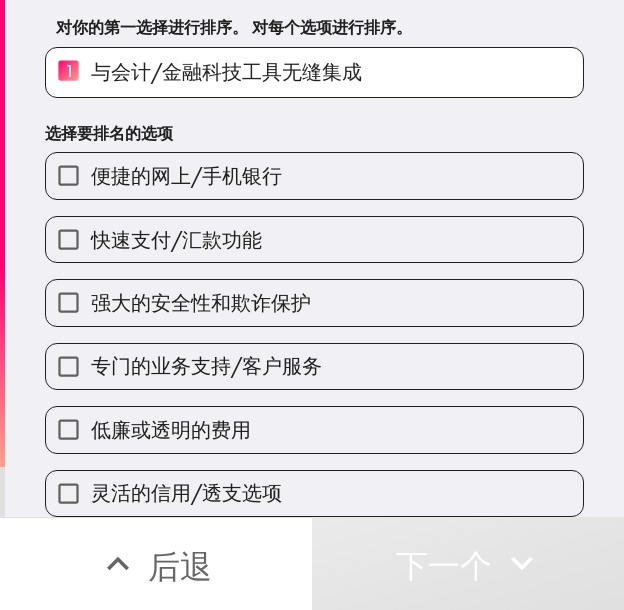click on "强大的安全性和欺诈保护" at bounding box center [201, 302] 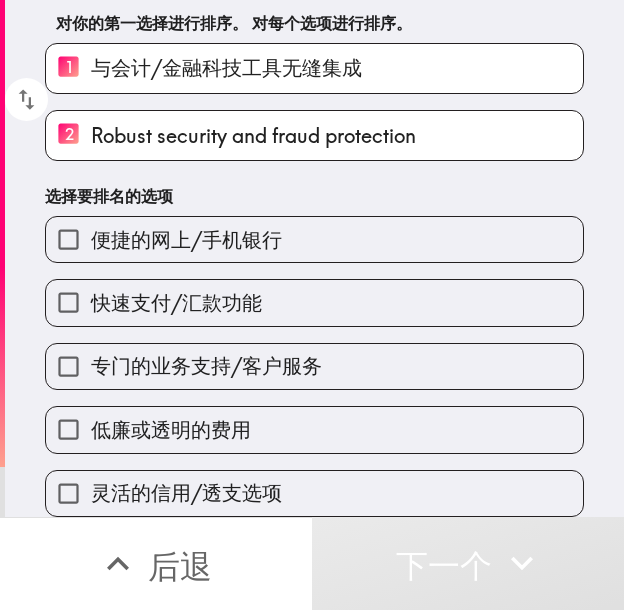 click on "低廉或透明的费用" at bounding box center [314, 429] 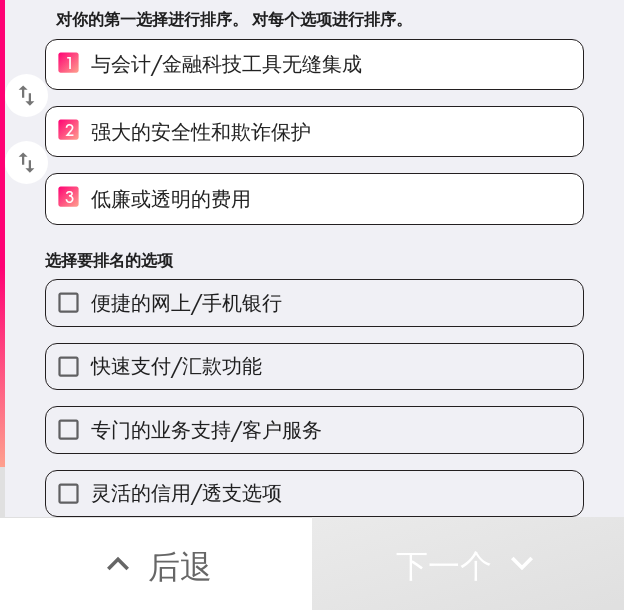 click on "快速支付/汇款功能" at bounding box center (314, 366) 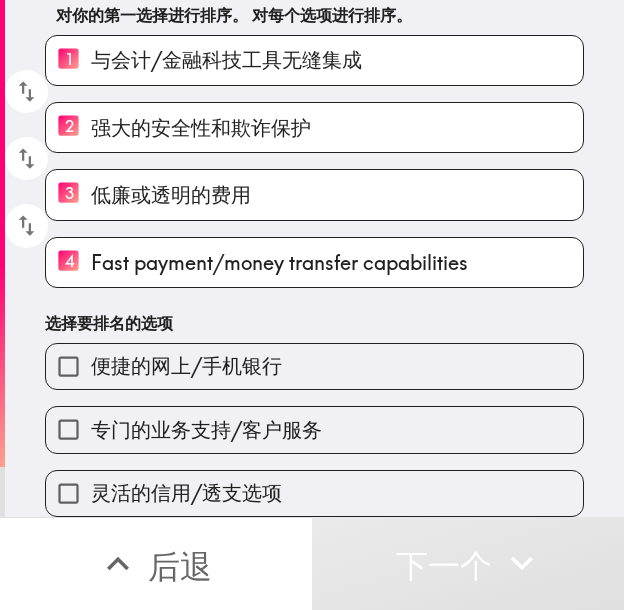 click on "专门的业务支持/客户服务" at bounding box center [314, 429] 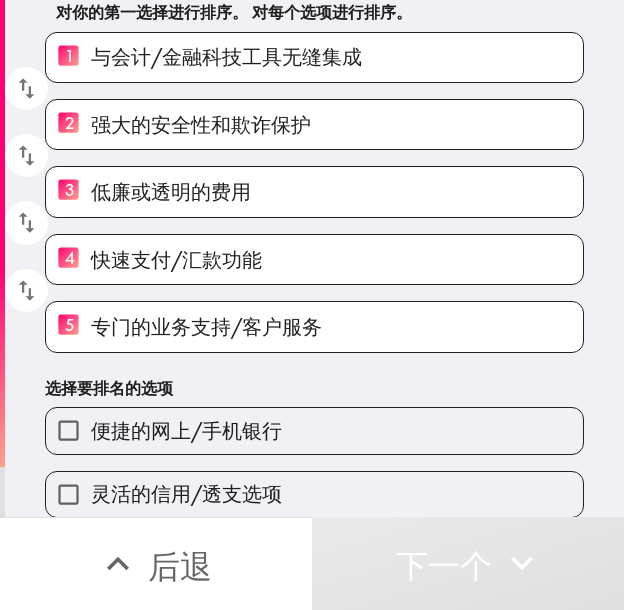 click on "灵活的信用/透支选项" at bounding box center [314, 494] 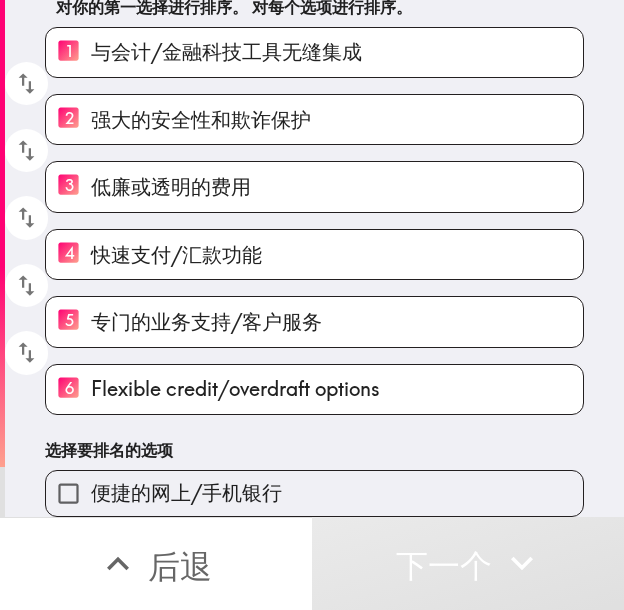 click on "便捷的网上/手机银行" at bounding box center [314, 493] 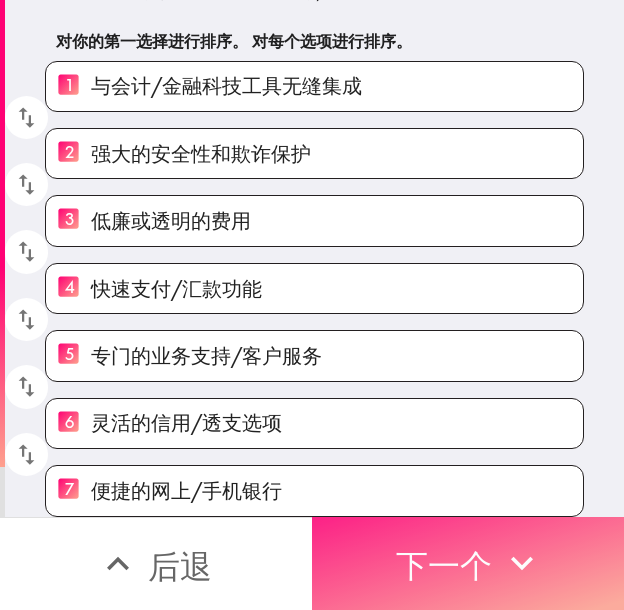 click on "下一个" at bounding box center [444, 566] 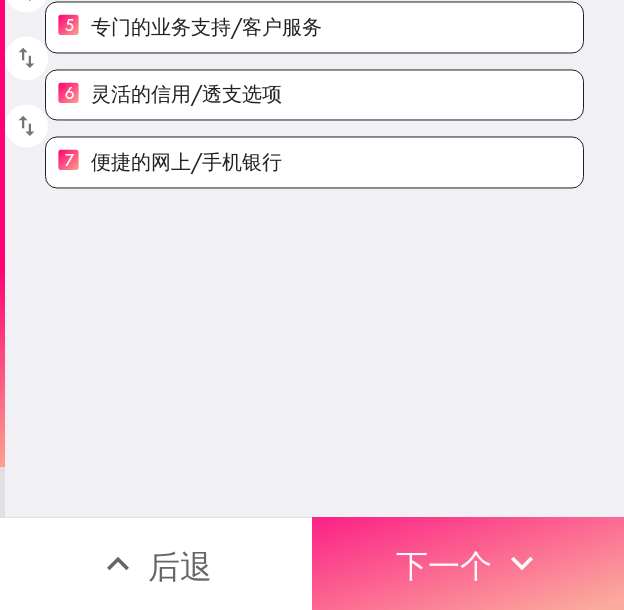 scroll, scrollTop: 0, scrollLeft: 0, axis: both 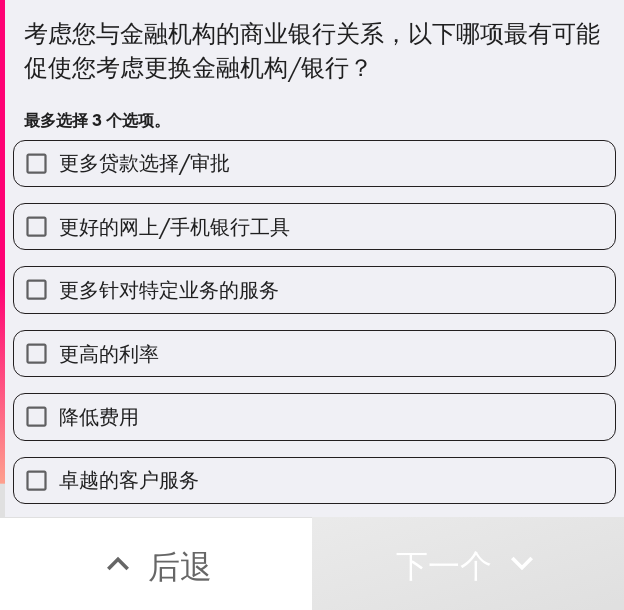 click on "更多贷款选择/审批" at bounding box center (314, 163) 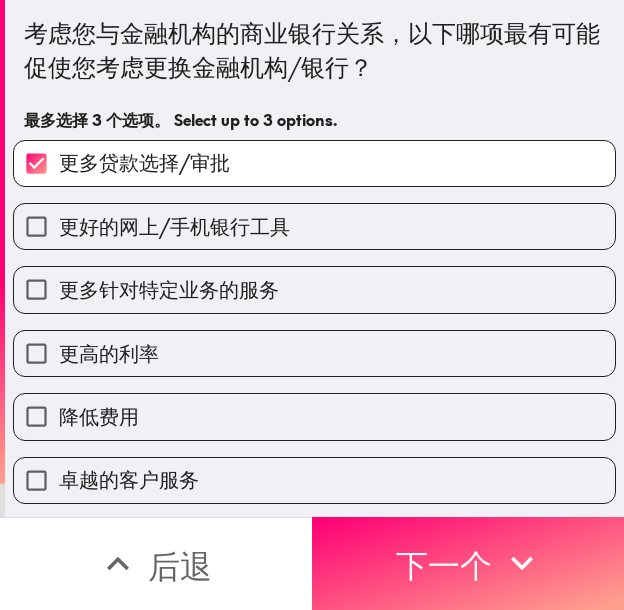 click on "更高的利率" at bounding box center [314, 353] 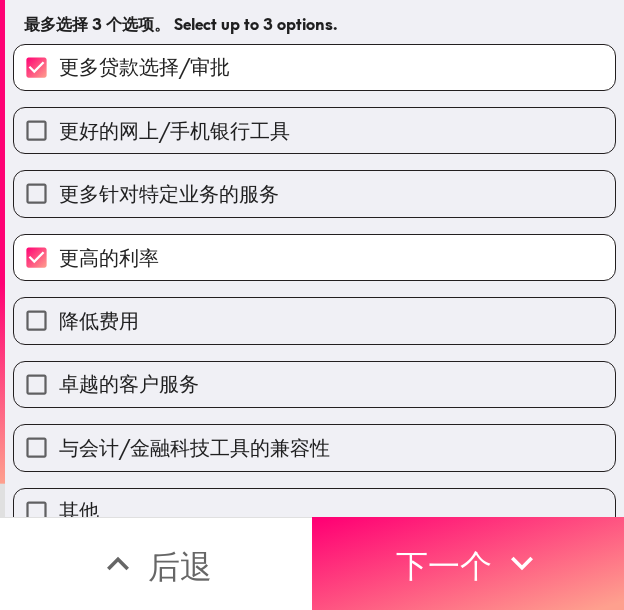 scroll, scrollTop: 129, scrollLeft: 0, axis: vertical 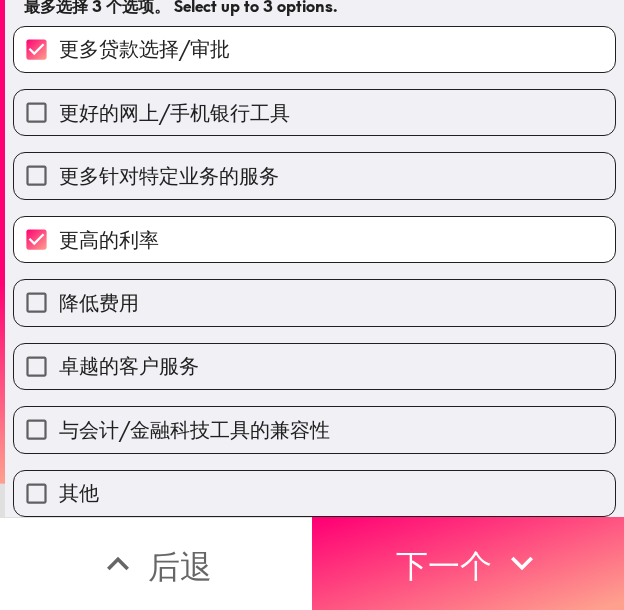 click on "卓越的客户服务" at bounding box center (314, 366) 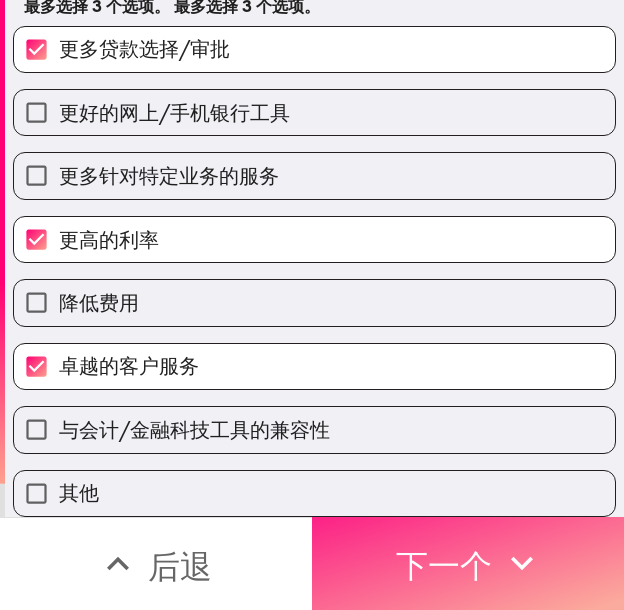 click on "下一个" at bounding box center (444, 563) 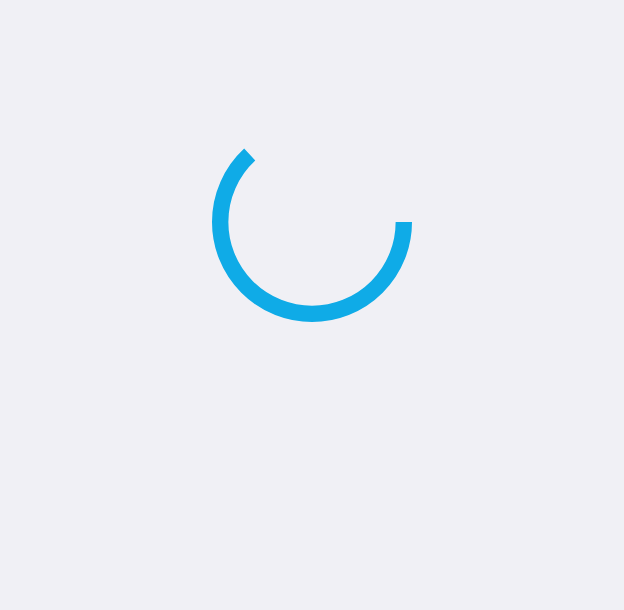 scroll, scrollTop: 0, scrollLeft: 0, axis: both 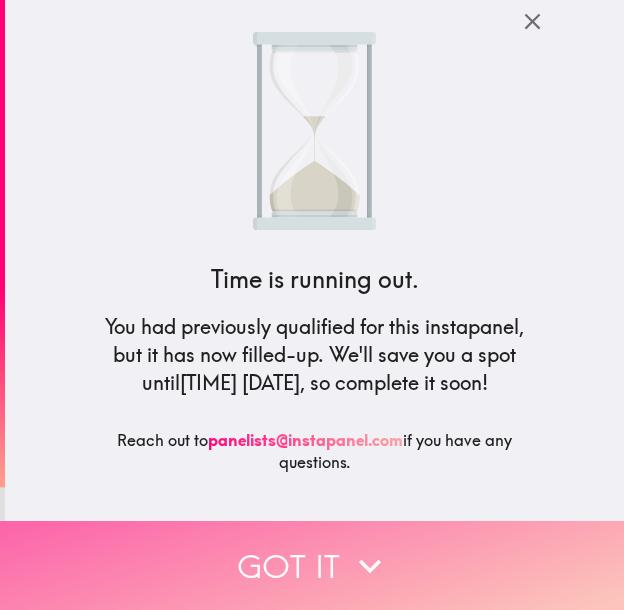 click on "Got it" at bounding box center [312, 565] 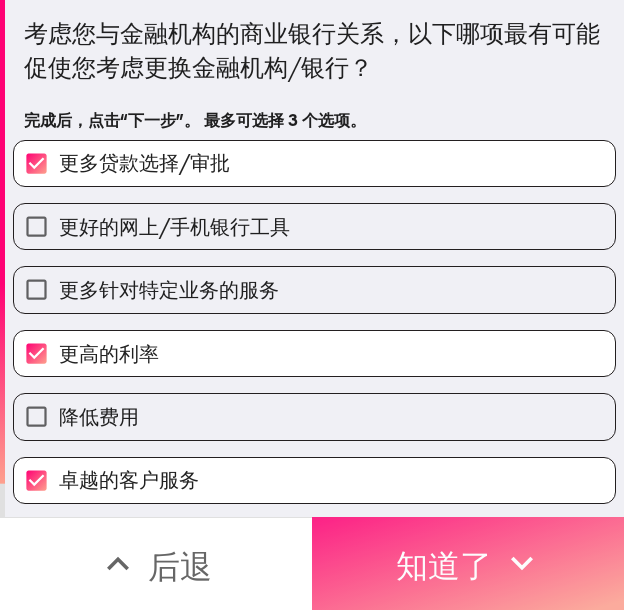 click on "知道了" at bounding box center (444, 566) 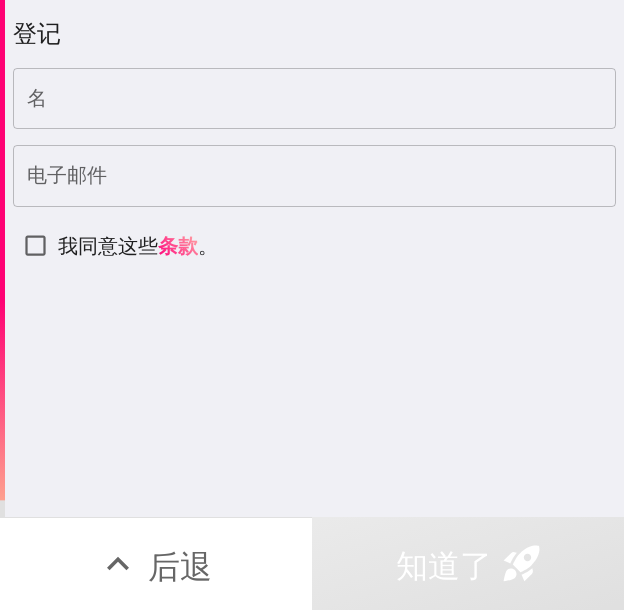 type 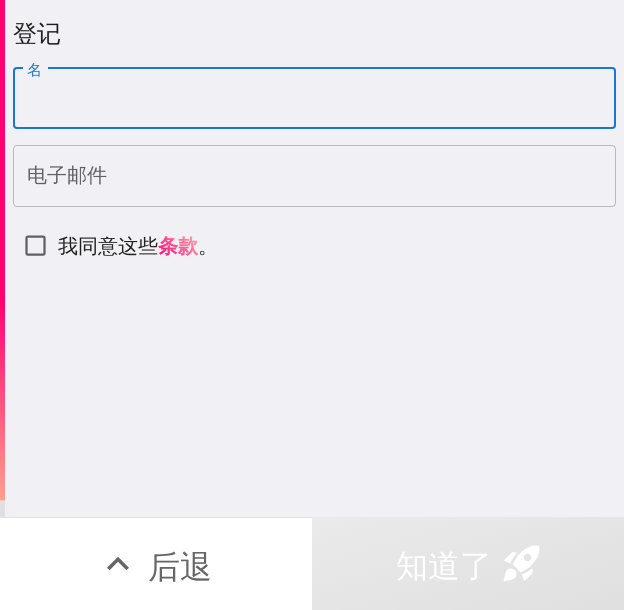 paste on "[FIRST]" 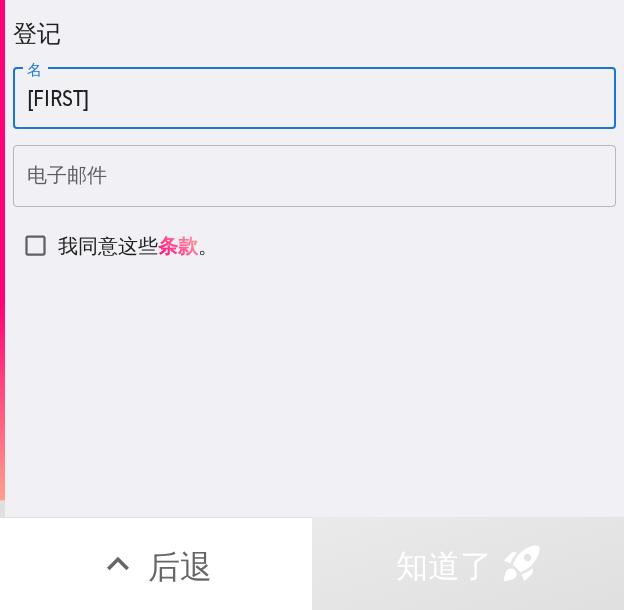 type on "[FIRST]" 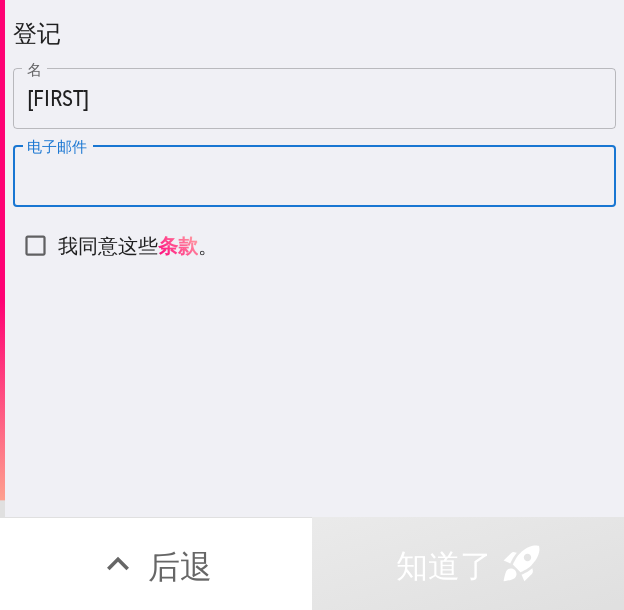 click on "电子邮件" at bounding box center (314, 176) 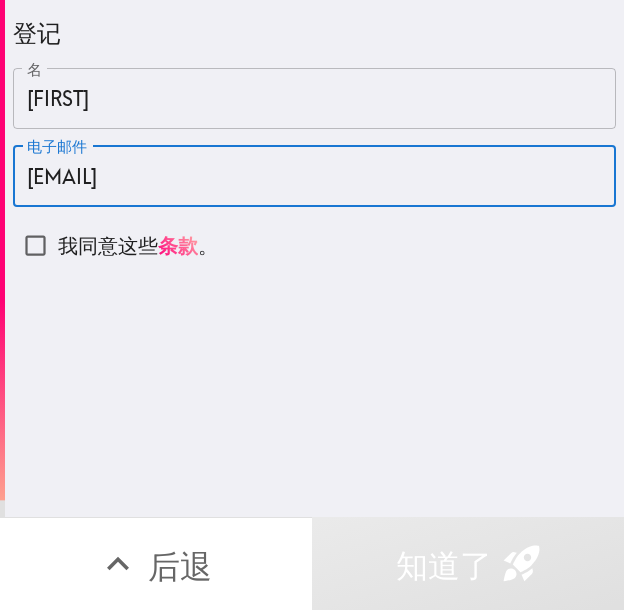 type on "[EMAIL]" 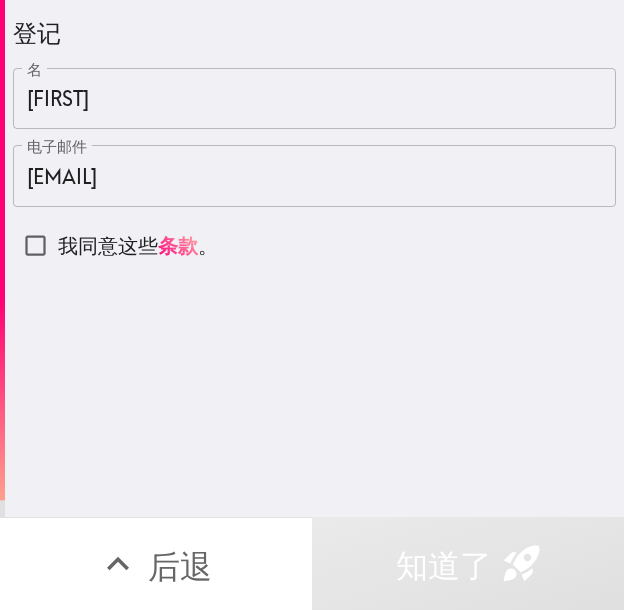 click on "我同意这些" at bounding box center (108, 245) 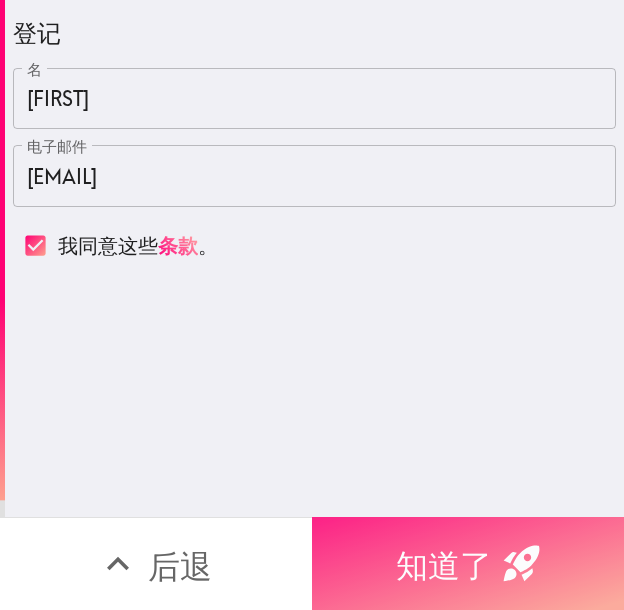 click on "知道了" at bounding box center (444, 566) 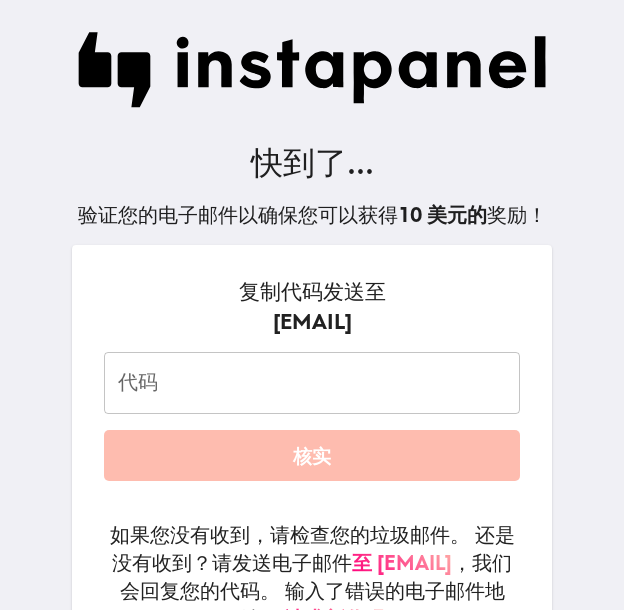click on "代码" at bounding box center (312, 383) 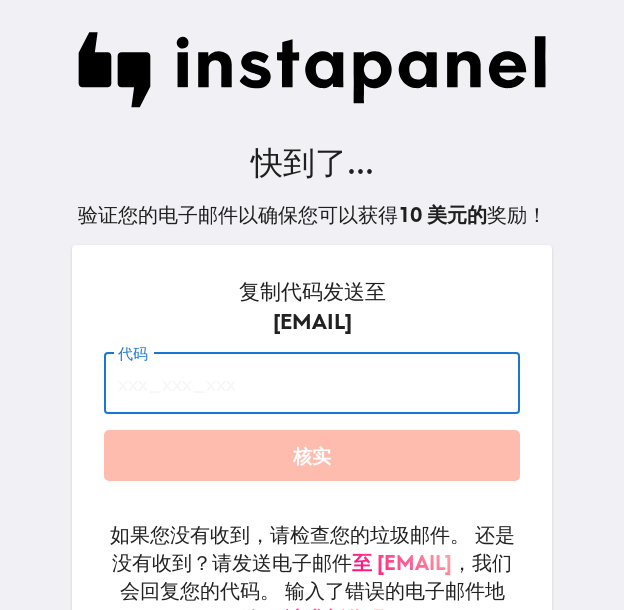 paste on "yh5_krb_uAM" 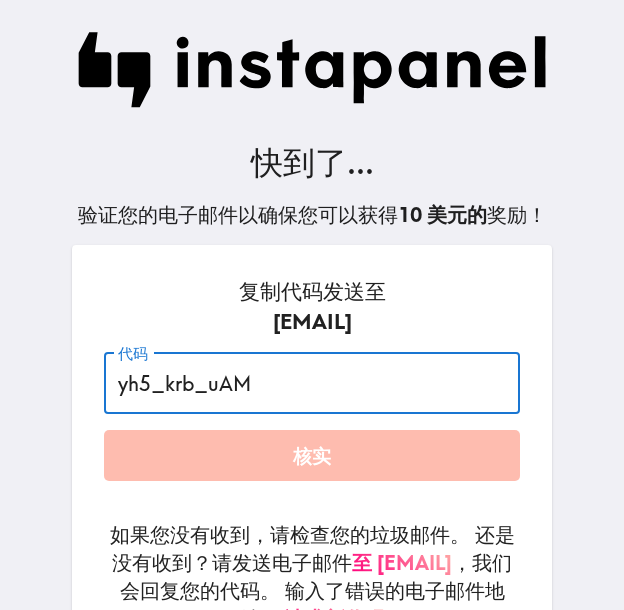 type on "yh5_krb_uAM" 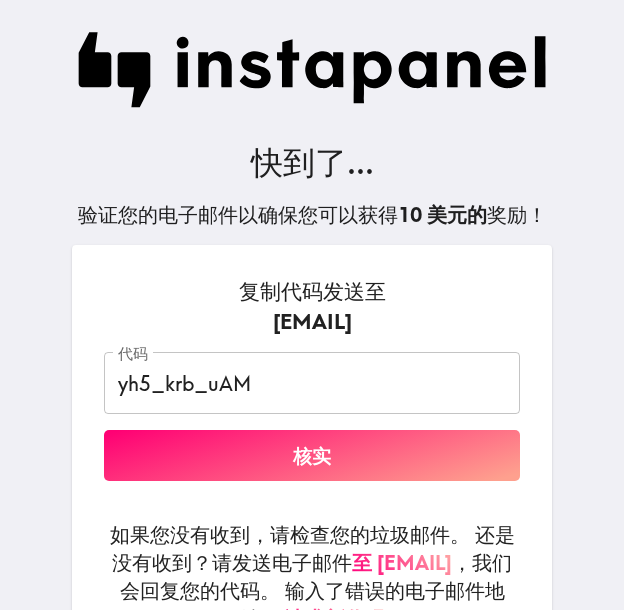 click on "复制代码发送至 [EMAIL] 代码 yh5_krb_uAM 代码 核实 如果您没有收到，请检查您的垃圾邮件。   还是没有收到？请发送电子邮件 至 [EMAIL] ，我们会回复您的代码。   输入了错误的电子邮件地址？   请求新代码" at bounding box center (312, 463) 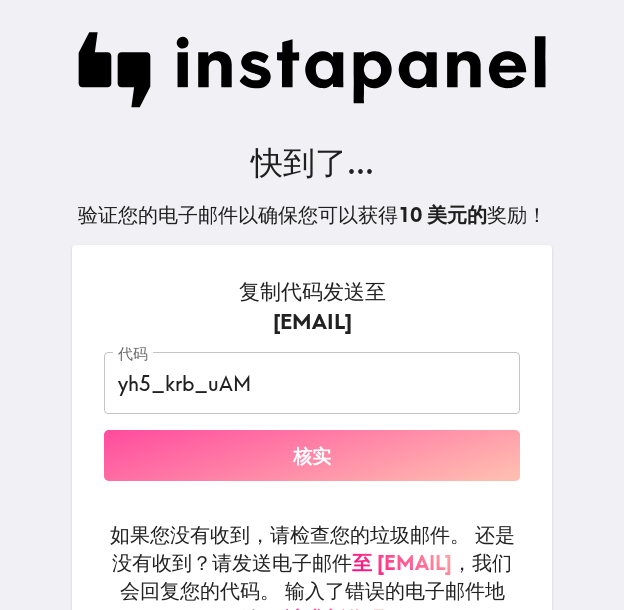 click on "核实" at bounding box center (312, 455) 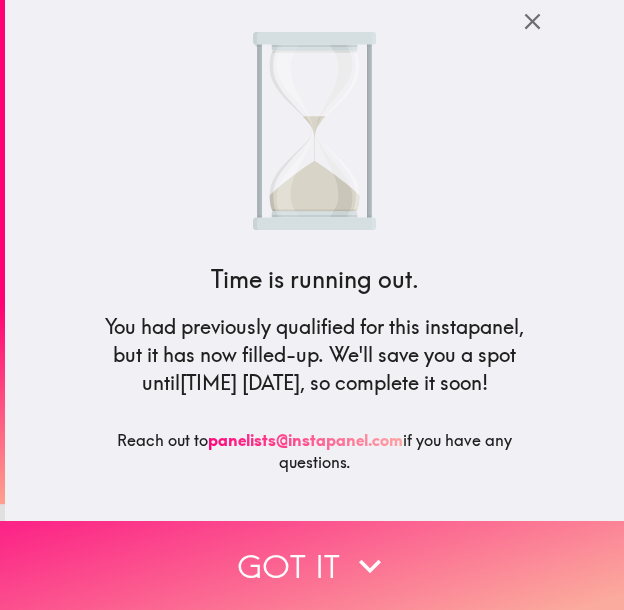 scroll, scrollTop: 0, scrollLeft: 0, axis: both 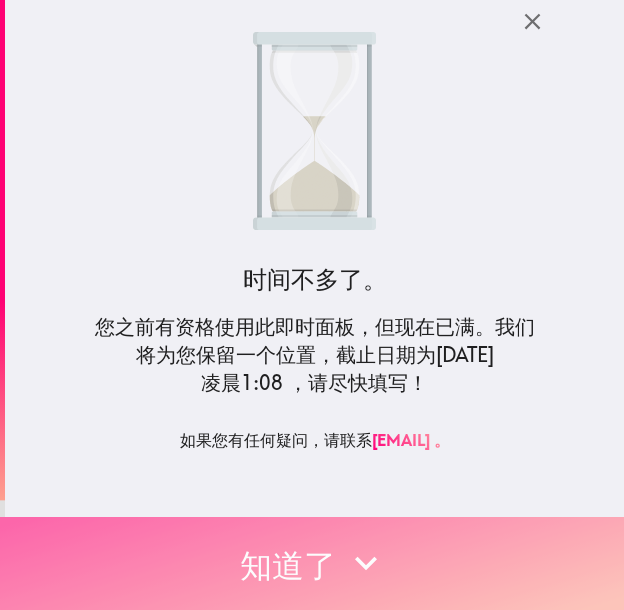 click on "知道了" at bounding box center (288, 566) 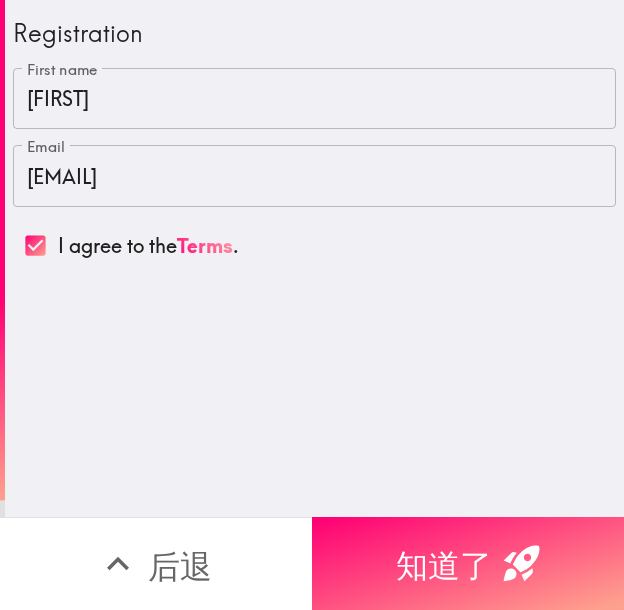 click on "知道了" at bounding box center (444, 566) 